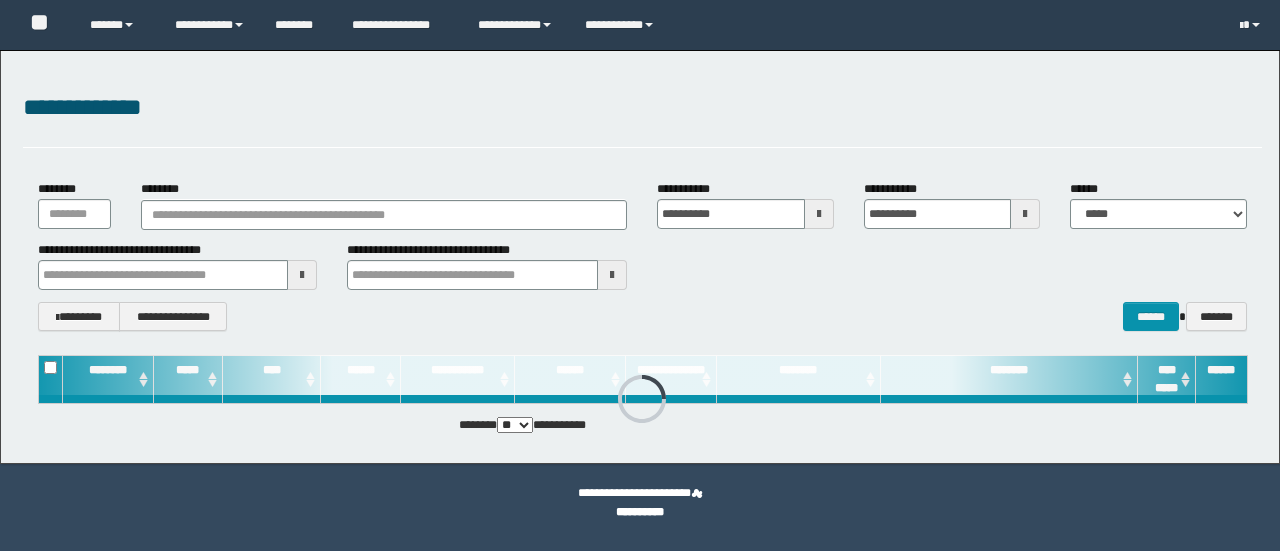 scroll, scrollTop: 0, scrollLeft: 0, axis: both 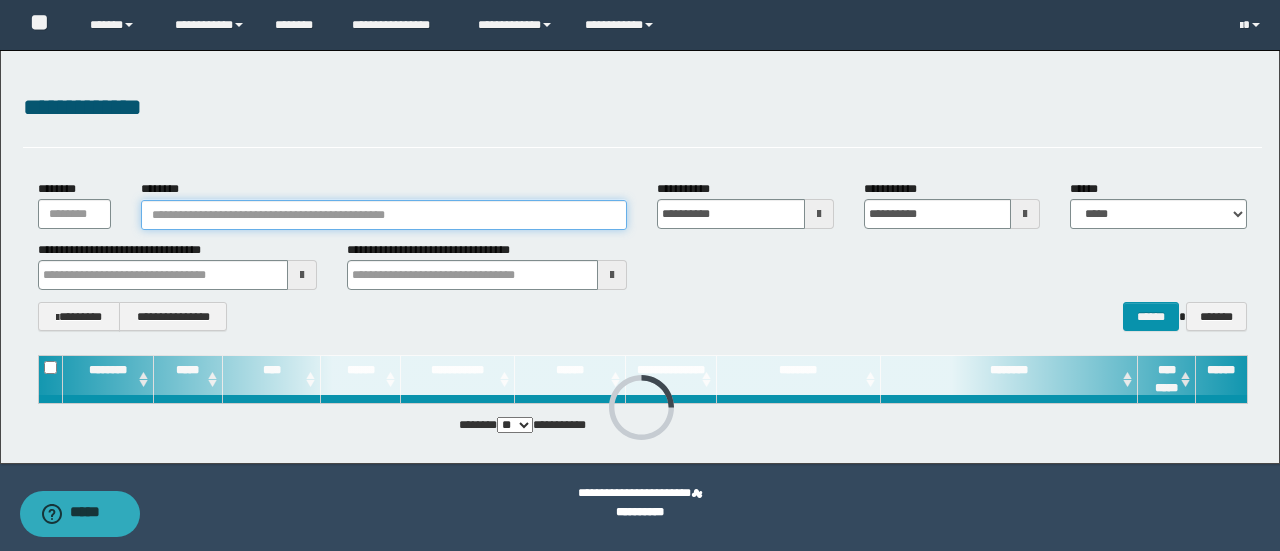 click on "********" at bounding box center (384, 215) 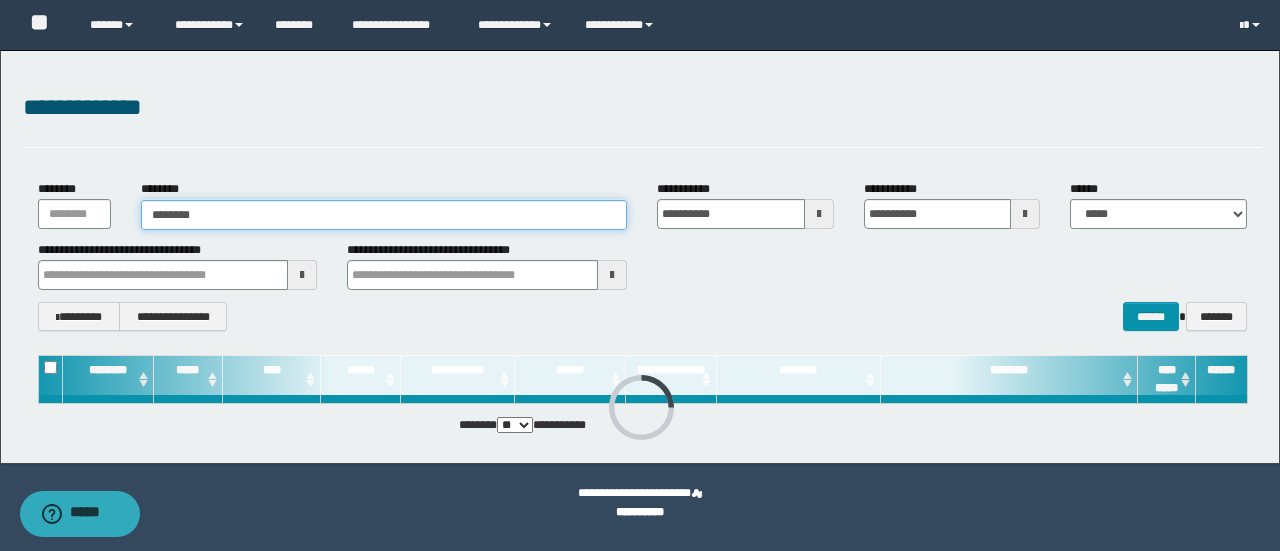 type on "********" 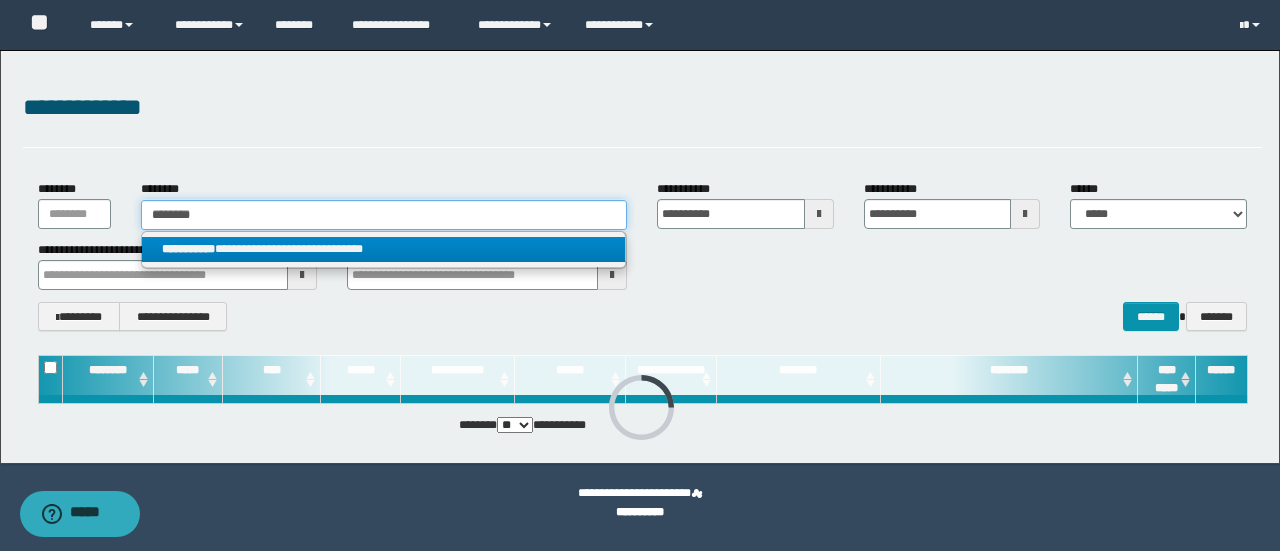 type on "********" 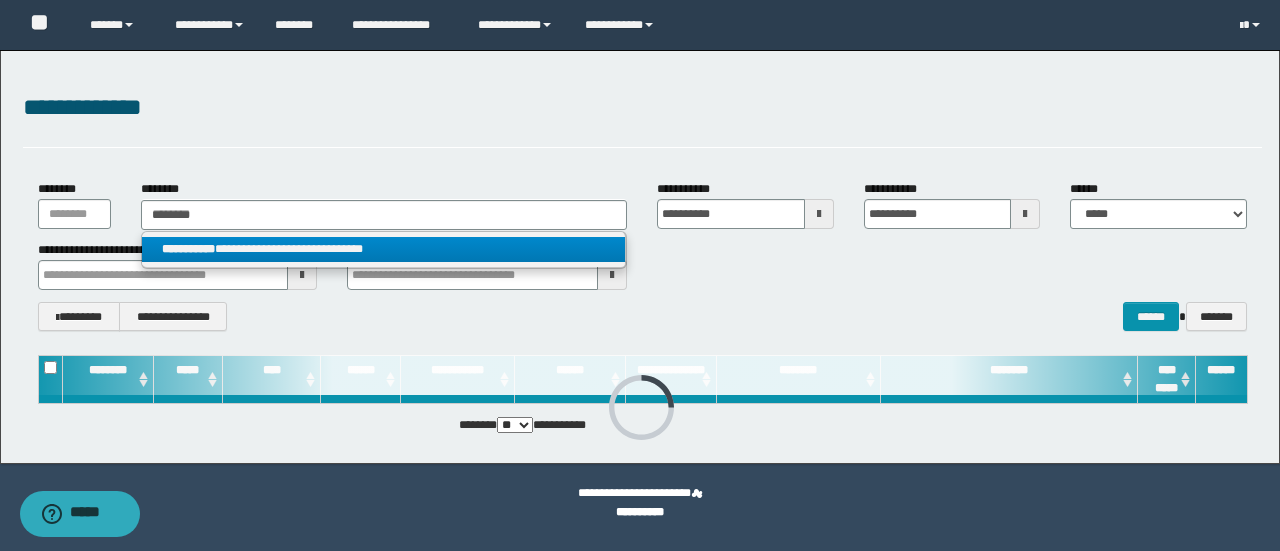 click on "**********" at bounding box center [384, 249] 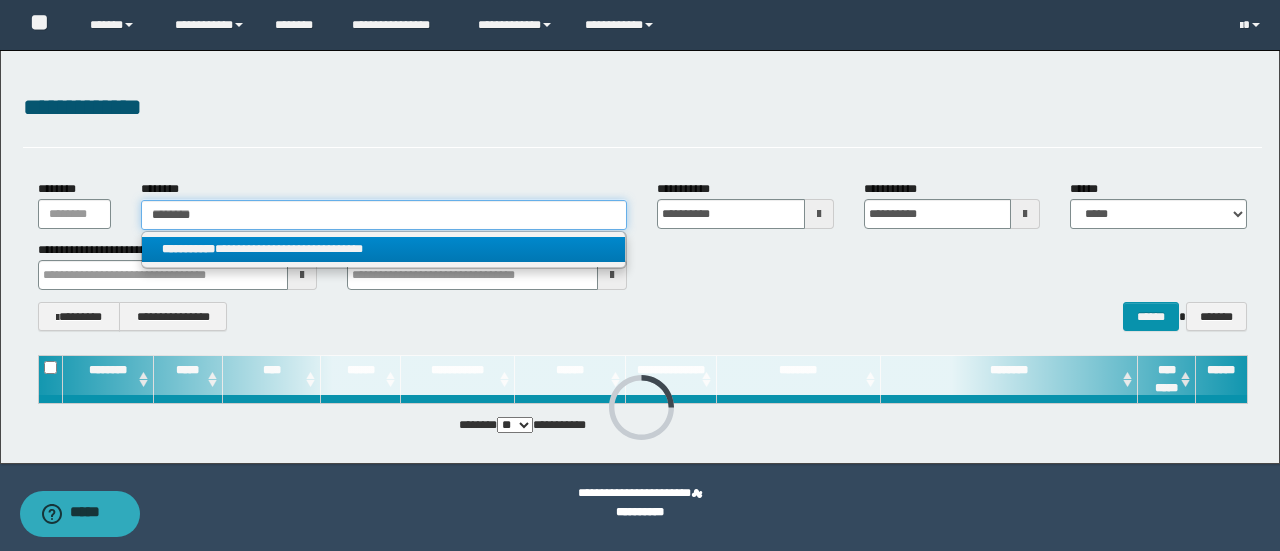 type 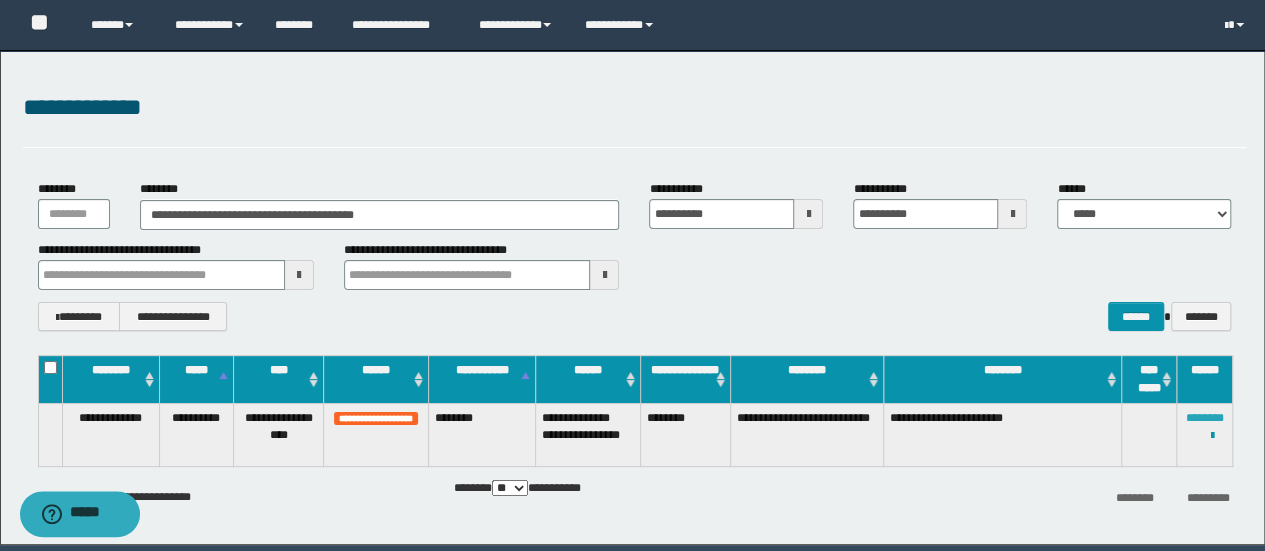 click on "********" at bounding box center (1205, 418) 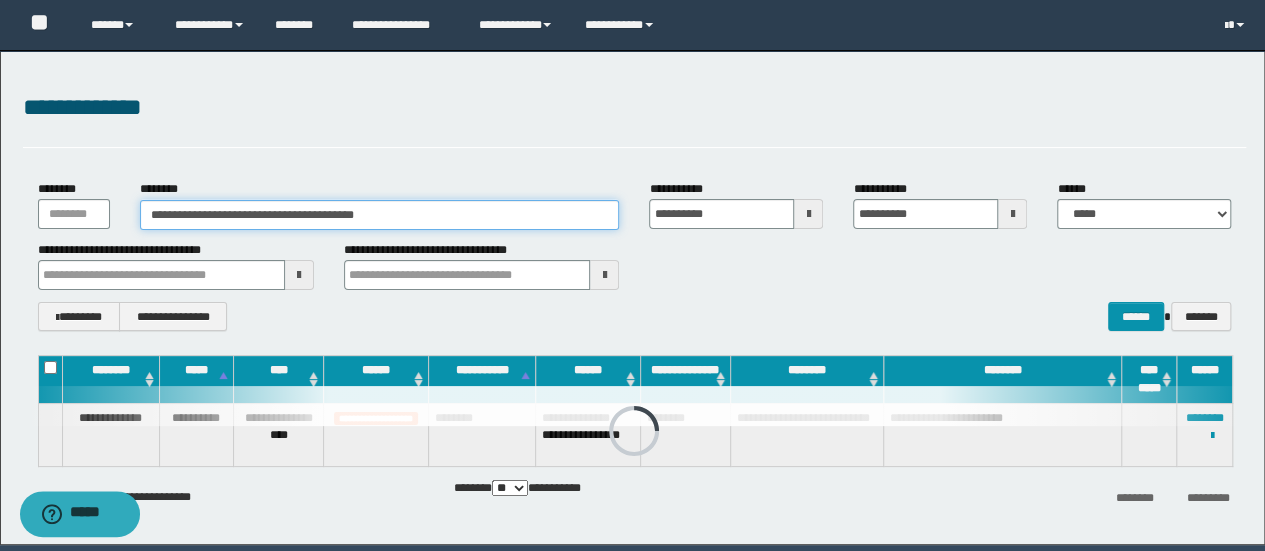 drag, startPoint x: 432, startPoint y: 206, endPoint x: 0, endPoint y: 293, distance: 440.67334 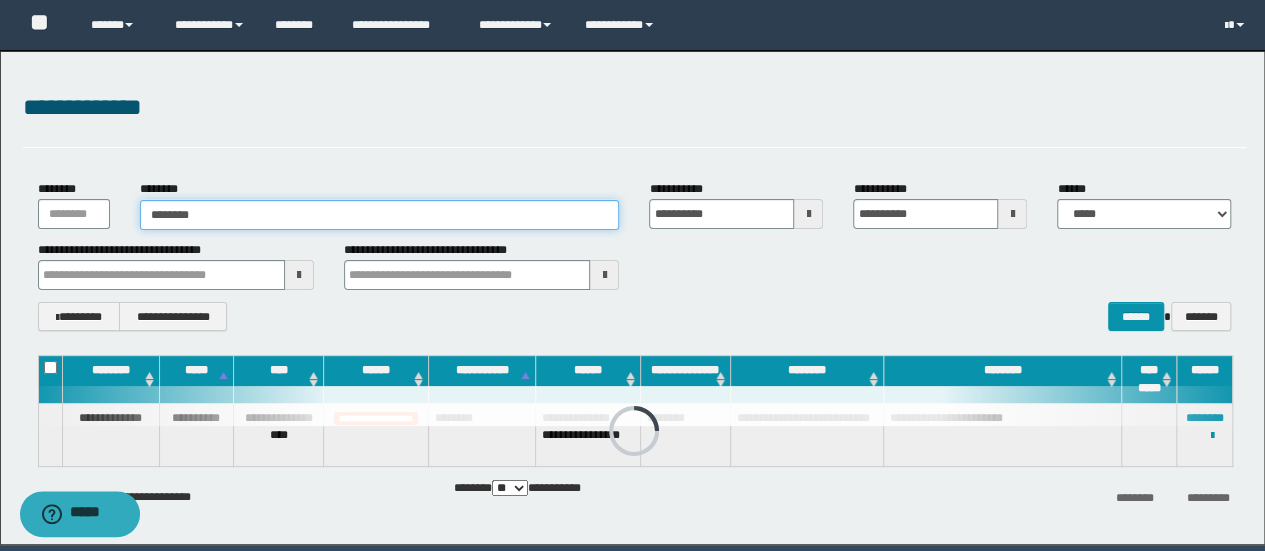 click on "********" at bounding box center (380, 215) 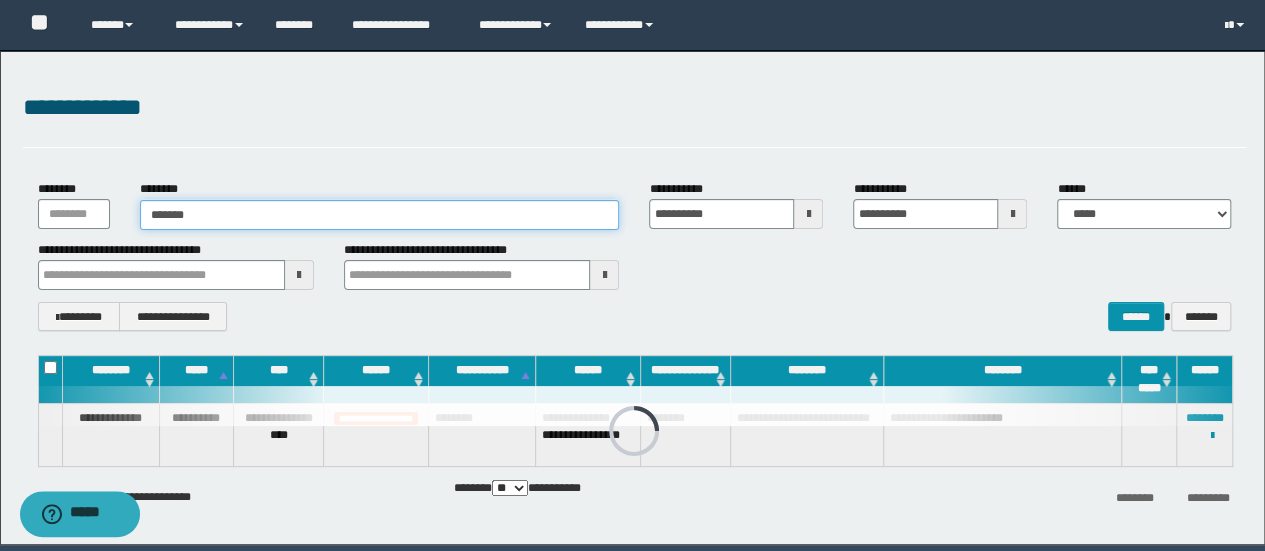type on "*******" 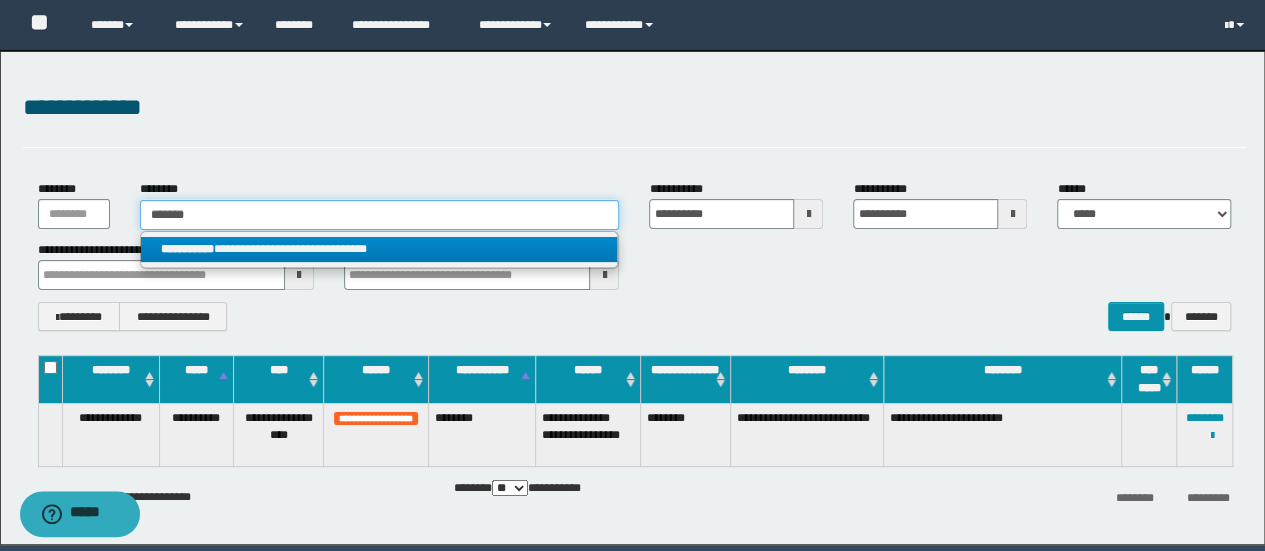 type on "*******" 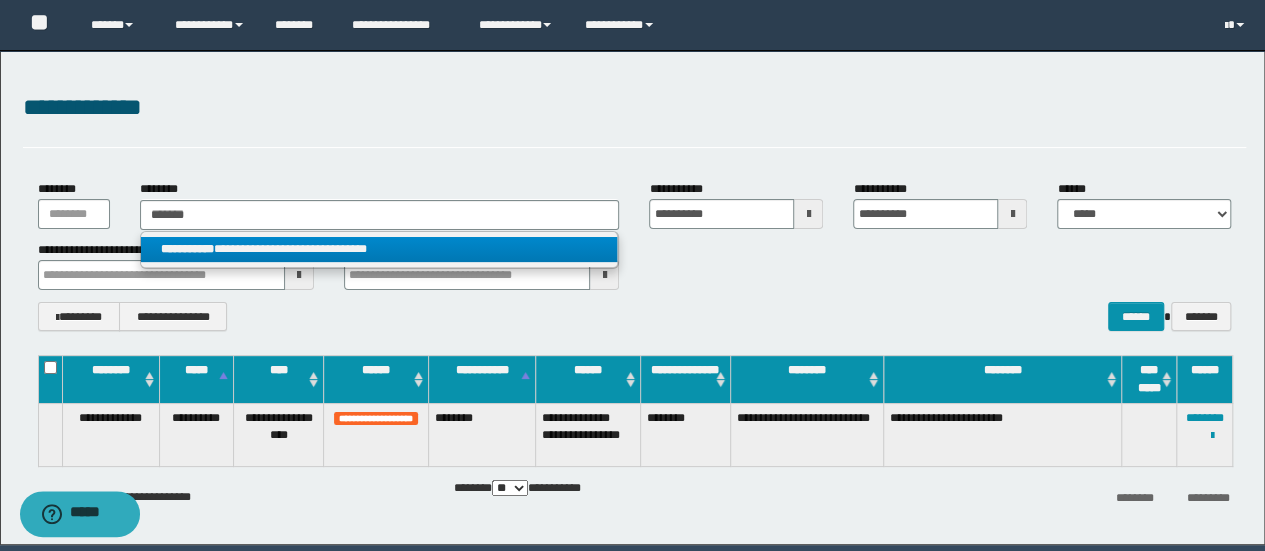 click on "**********" at bounding box center (379, 249) 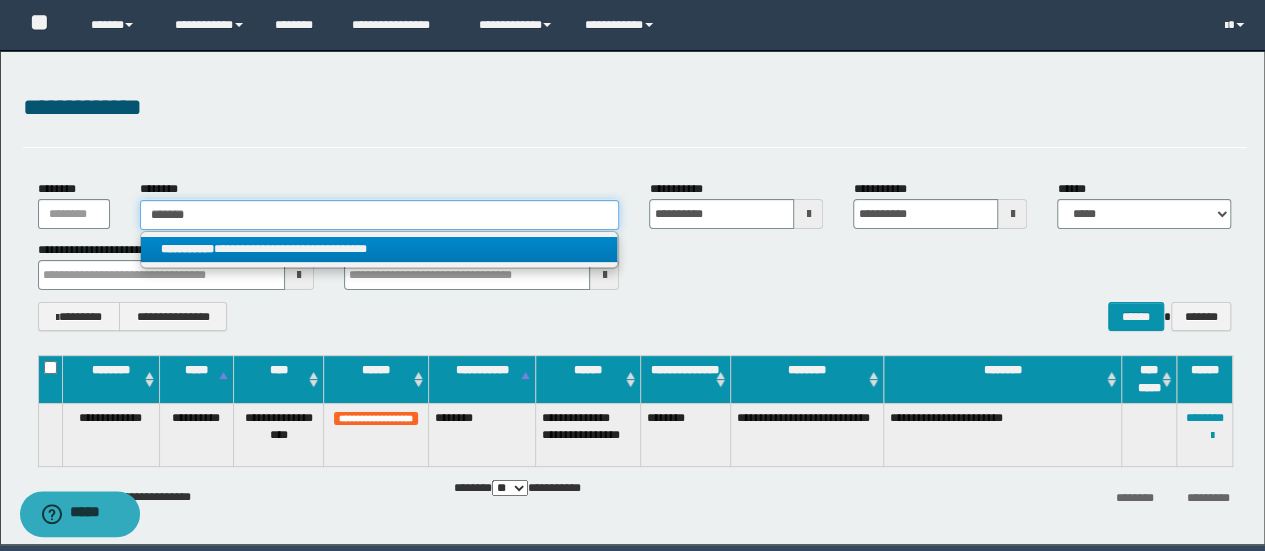 type 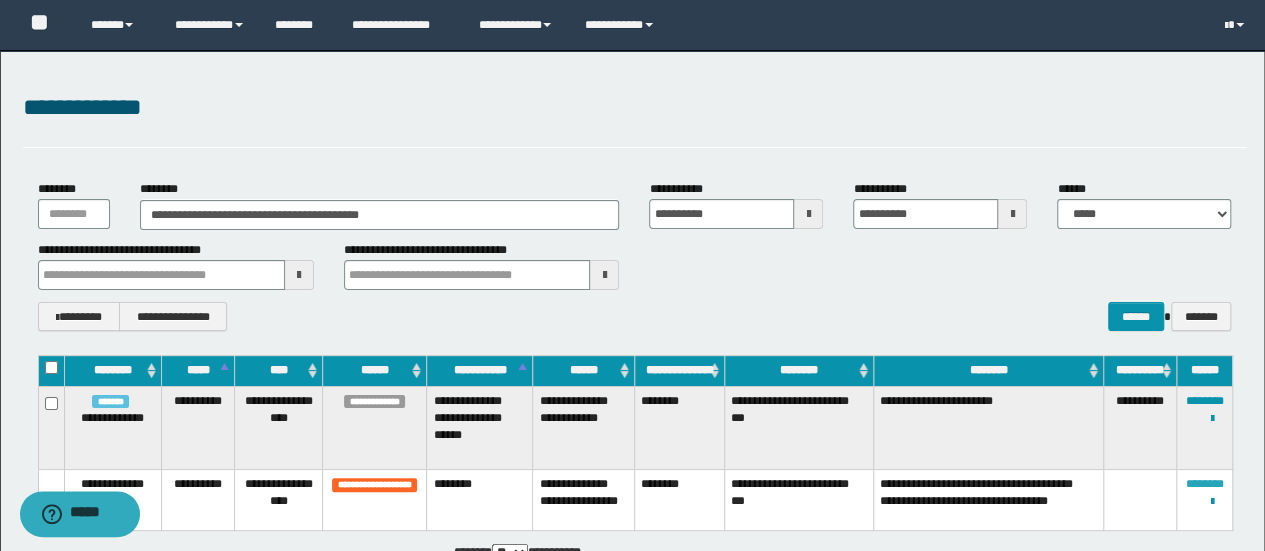 click on "********" at bounding box center [1205, 484] 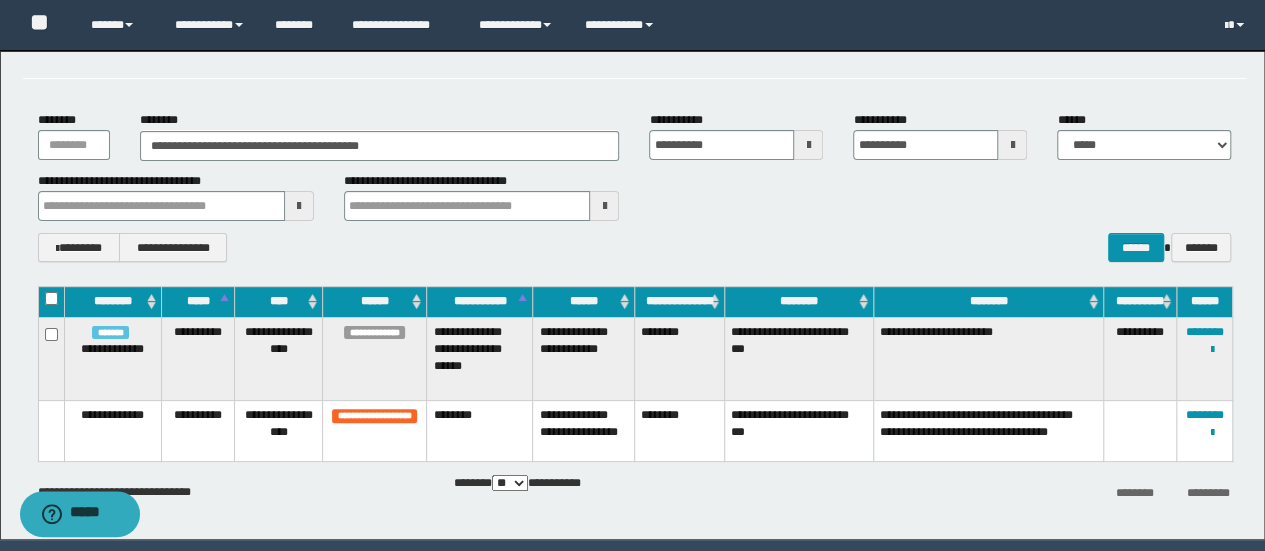 scroll, scrollTop: 100, scrollLeft: 0, axis: vertical 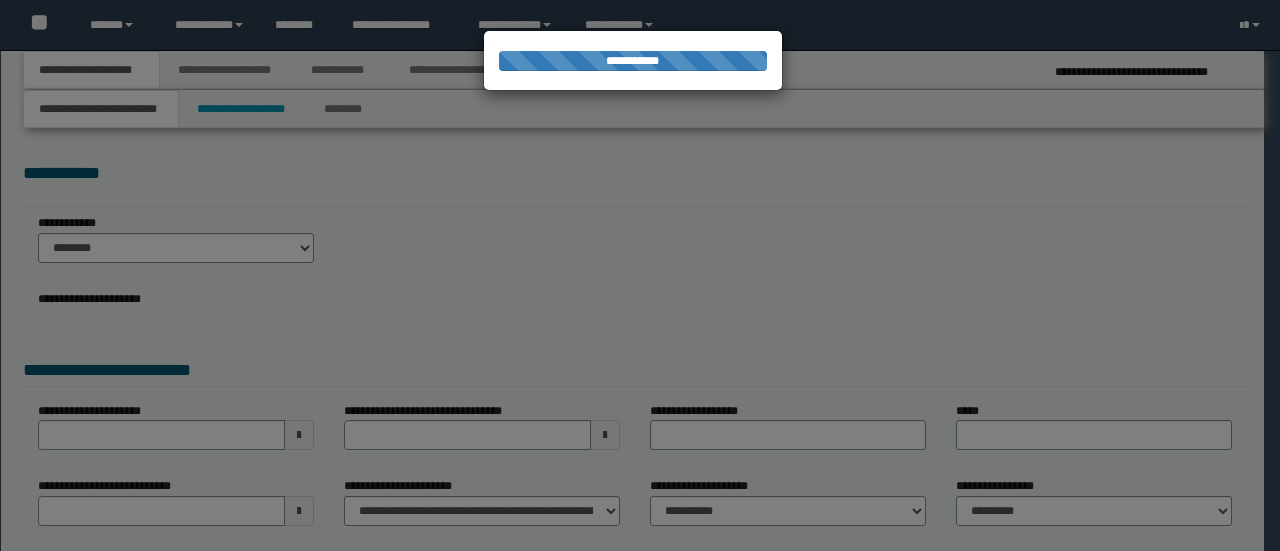 select on "*" 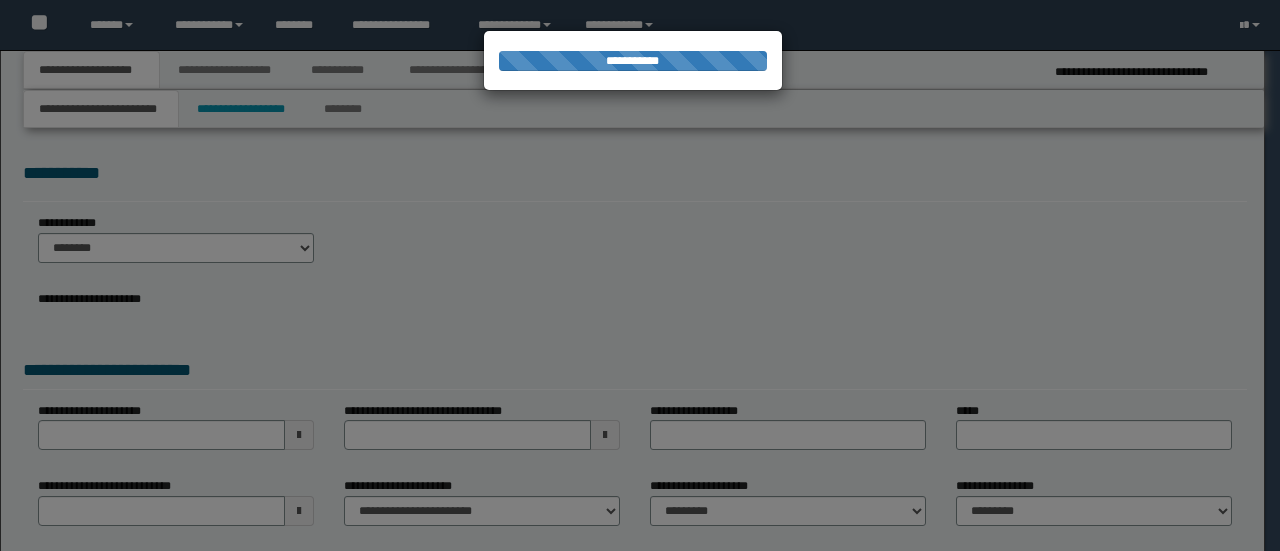 scroll, scrollTop: 0, scrollLeft: 0, axis: both 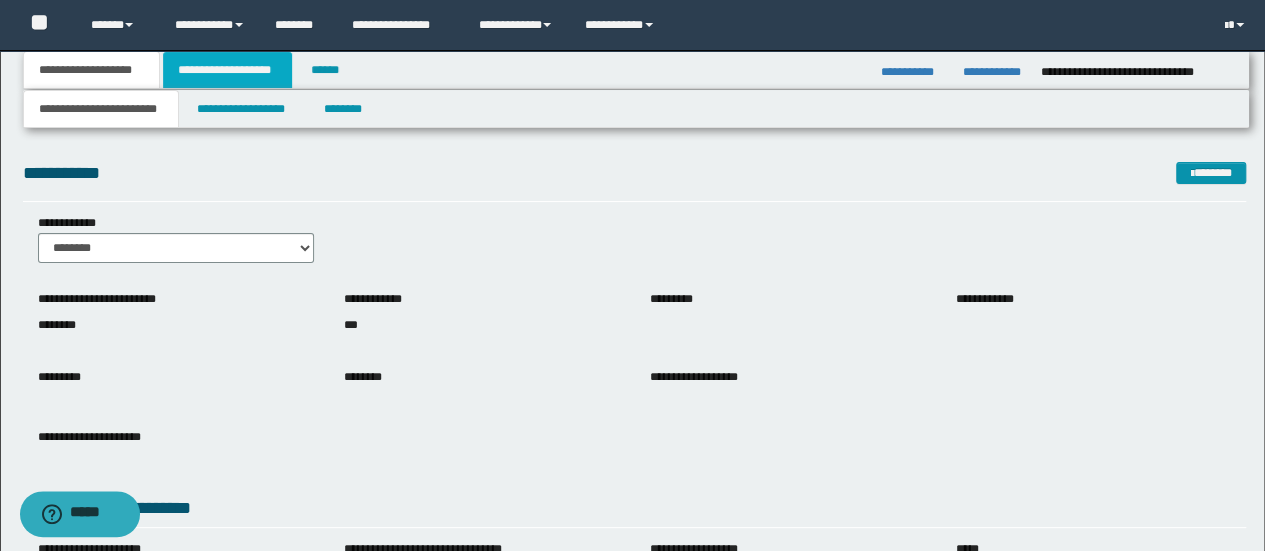 click on "**********" at bounding box center (227, 70) 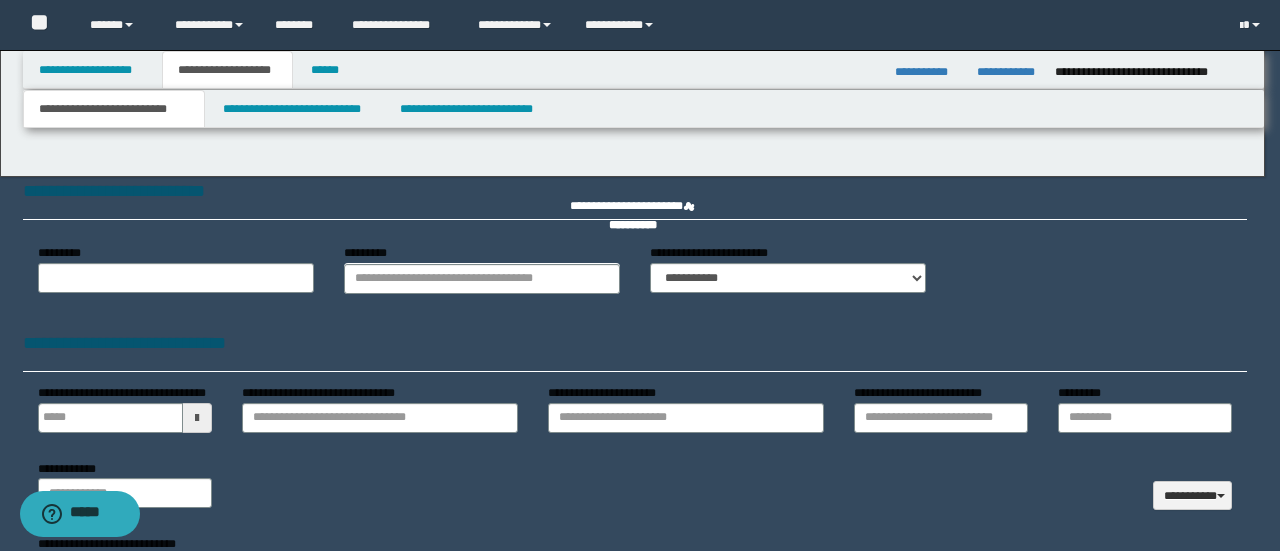 type 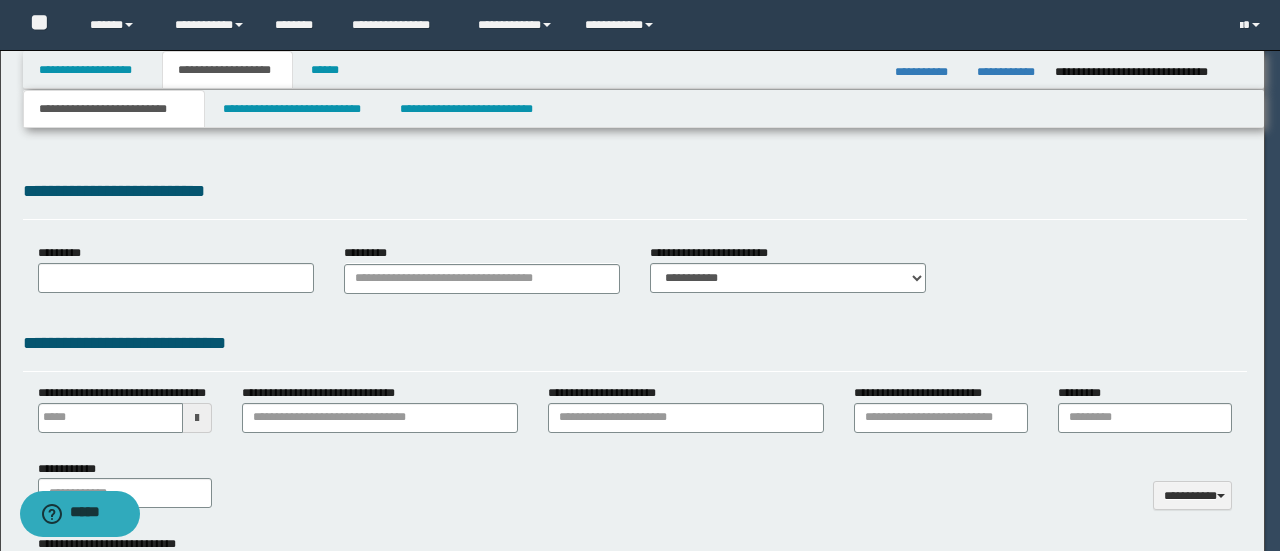 select on "*" 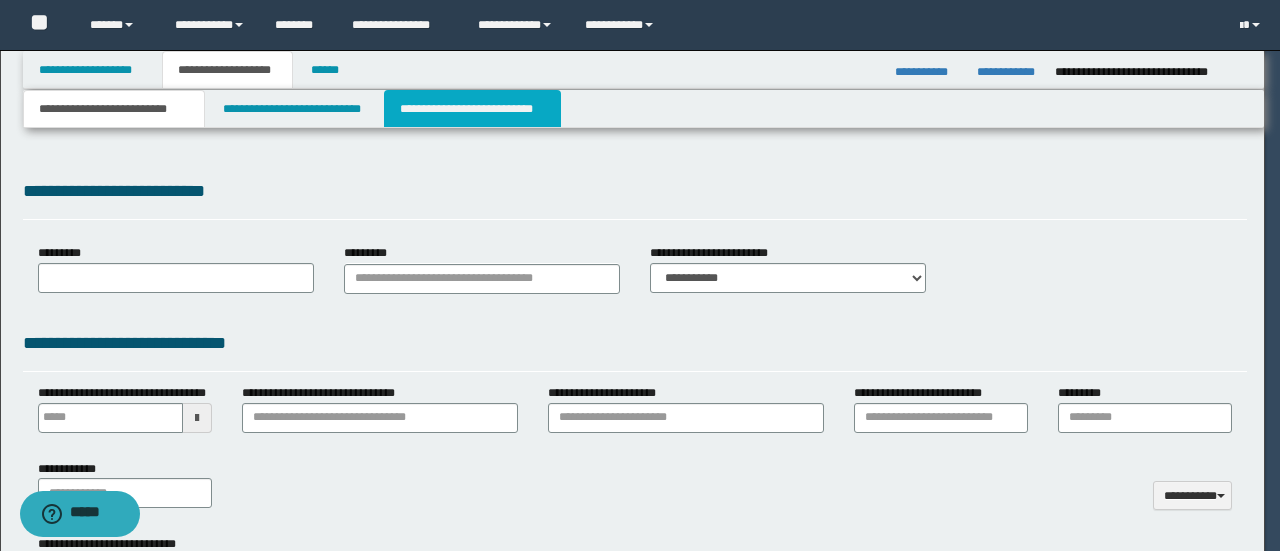 scroll, scrollTop: 0, scrollLeft: 0, axis: both 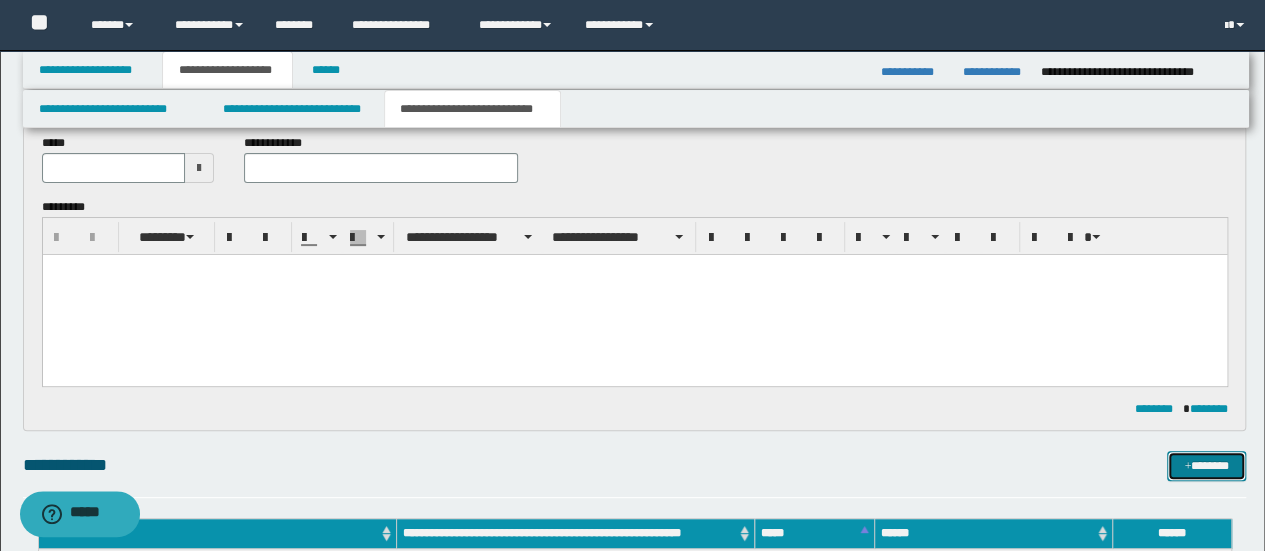 click on "*******" at bounding box center (1206, 465) 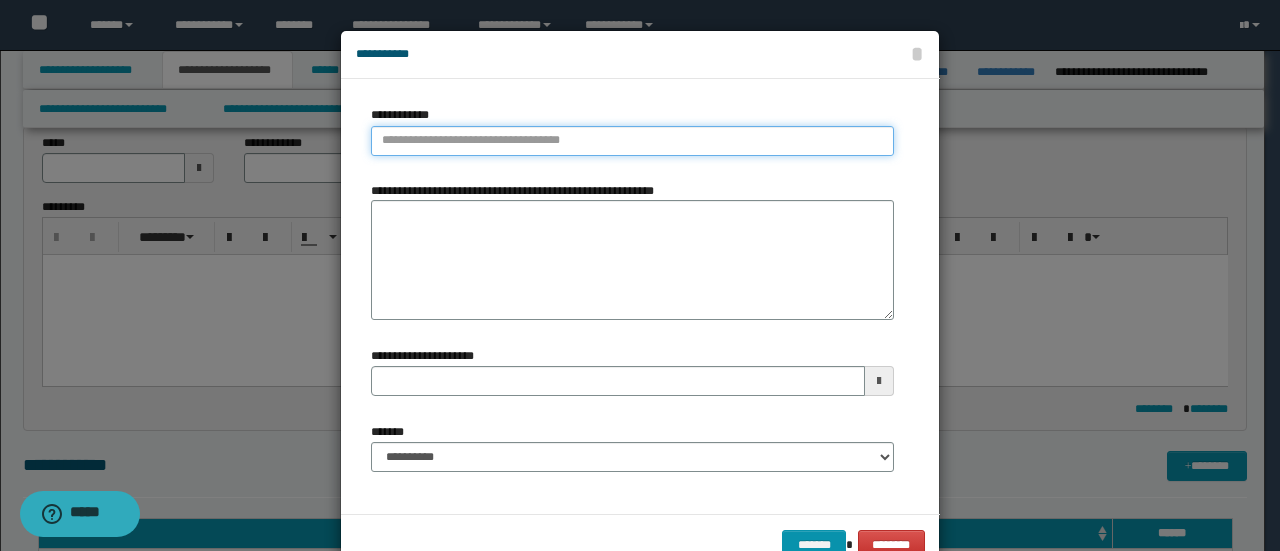 click on "**********" at bounding box center (632, 141) 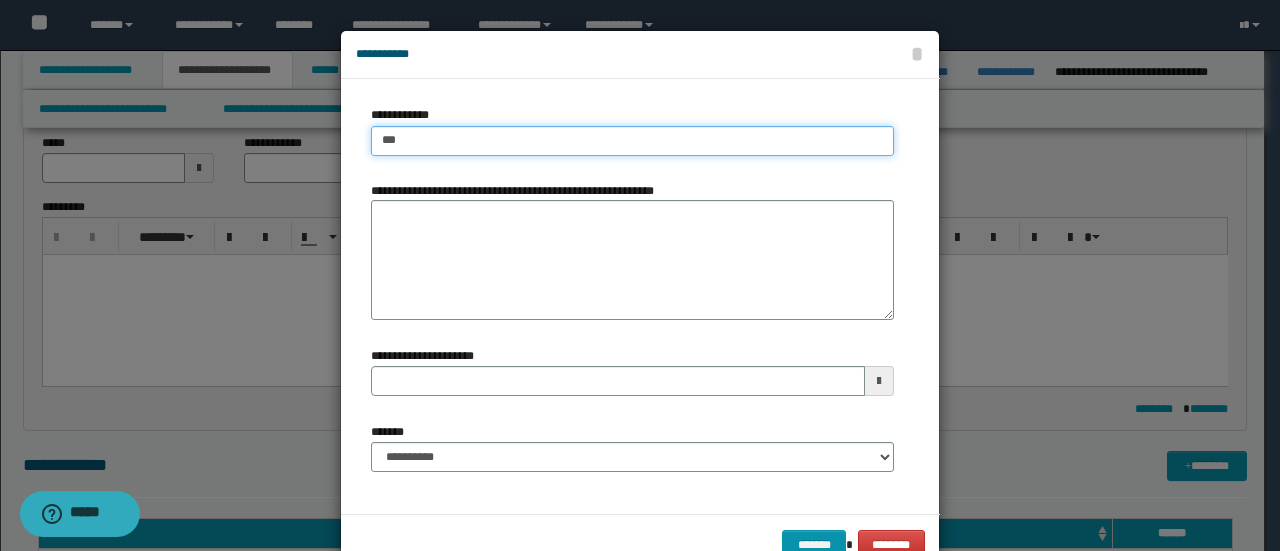 type on "****" 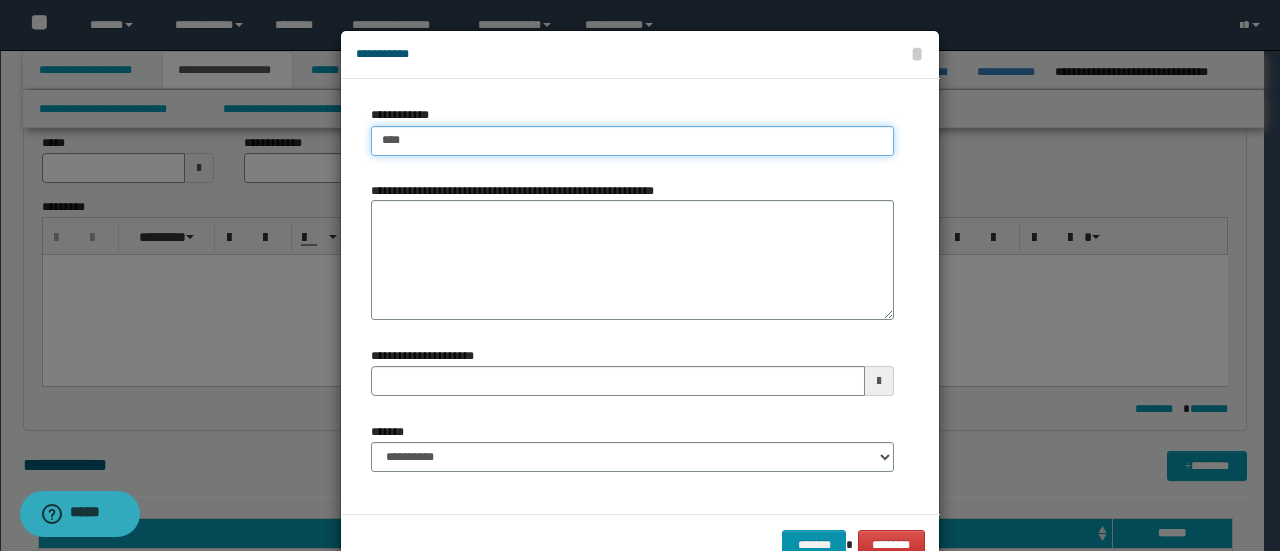 type on "****" 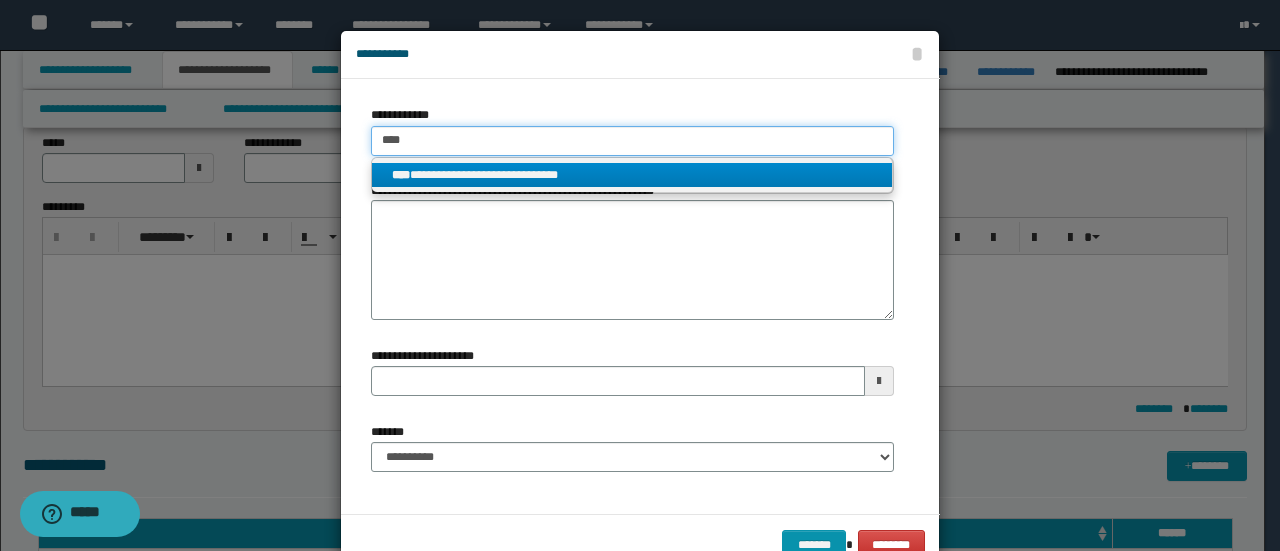 type on "****" 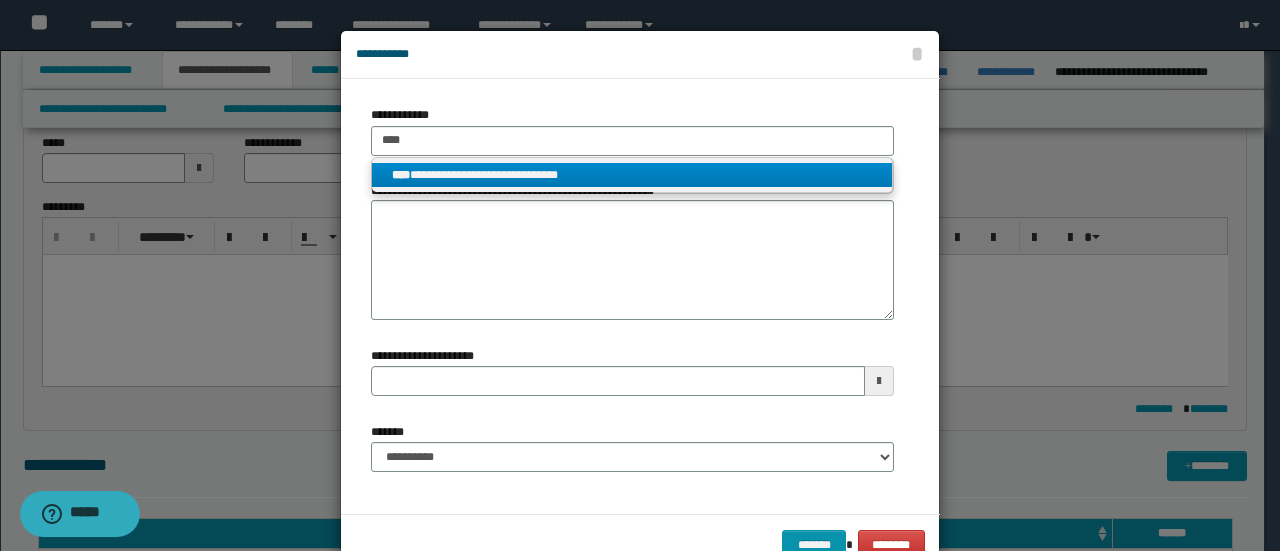 click on "**********" at bounding box center (632, 175) 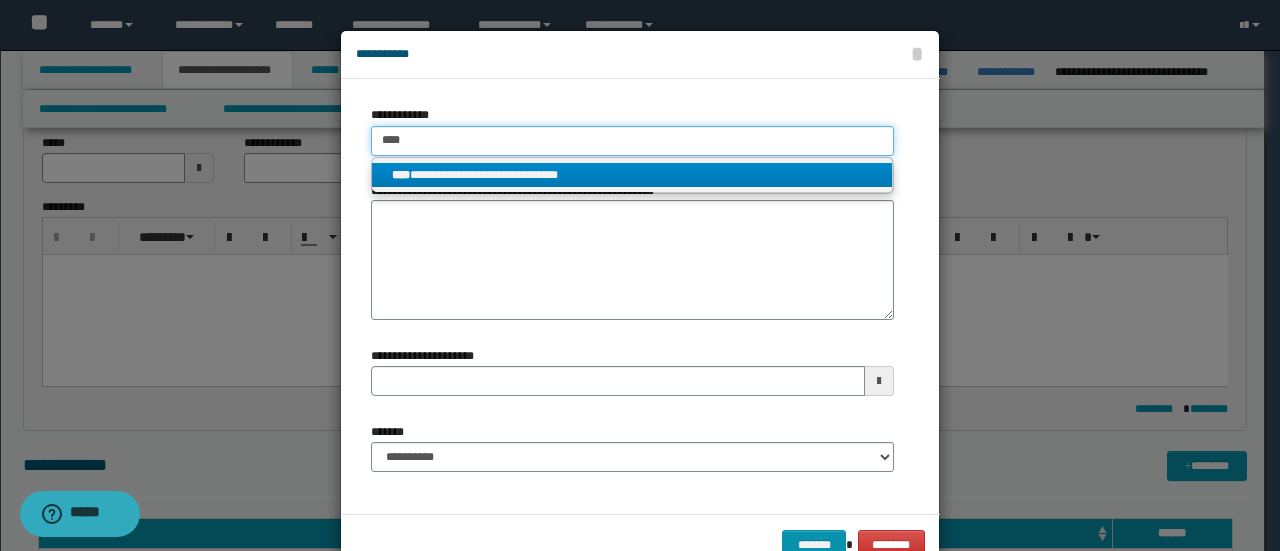 type 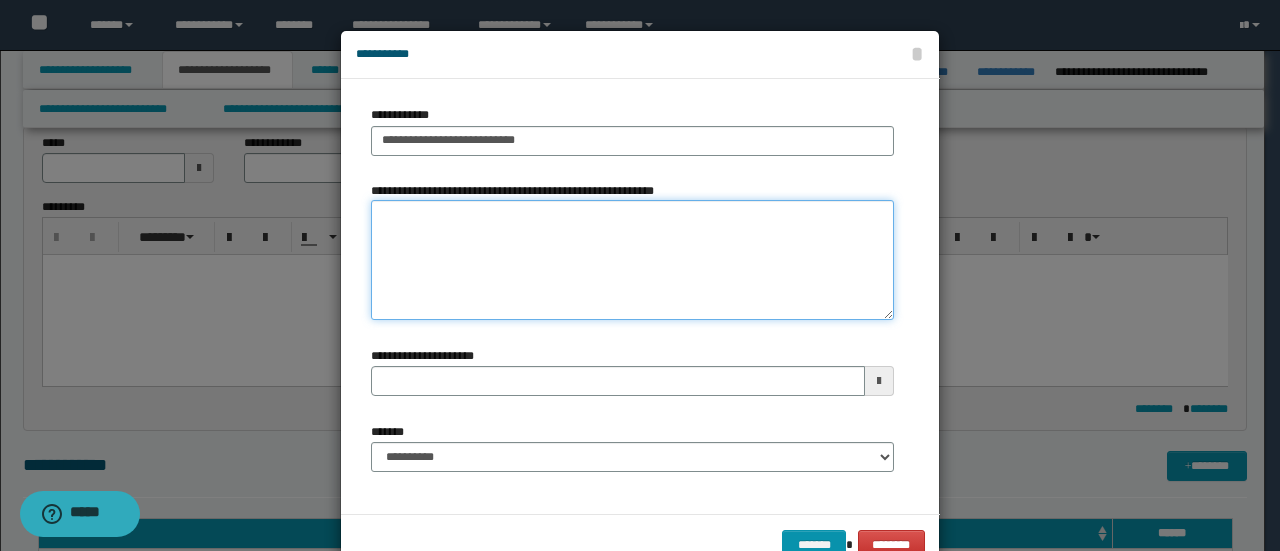 click on "**********" at bounding box center [632, 260] 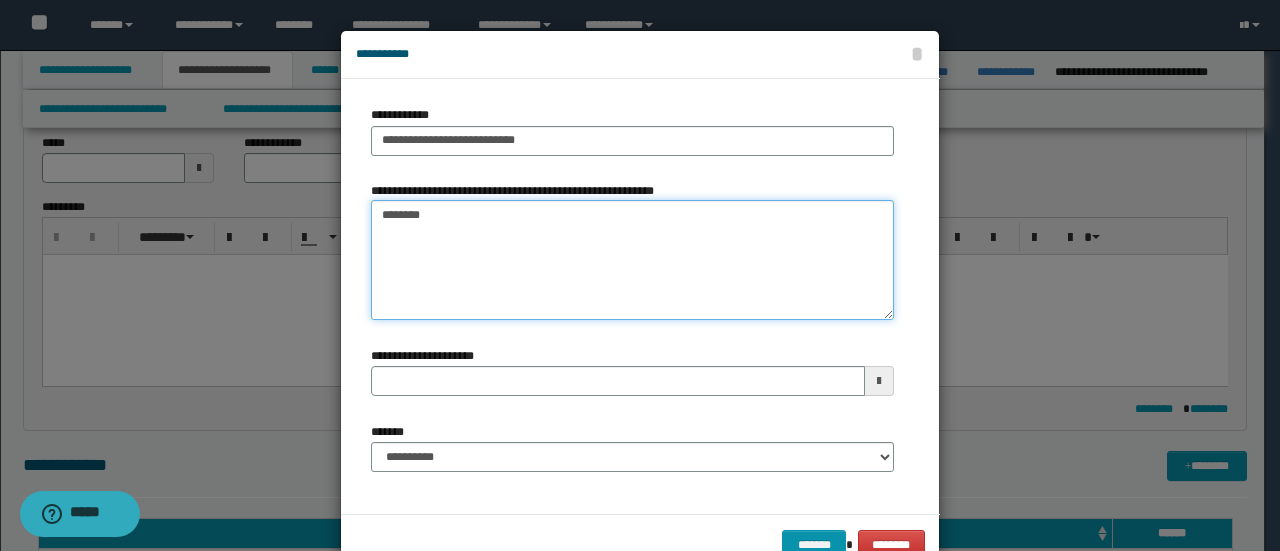 type on "*********" 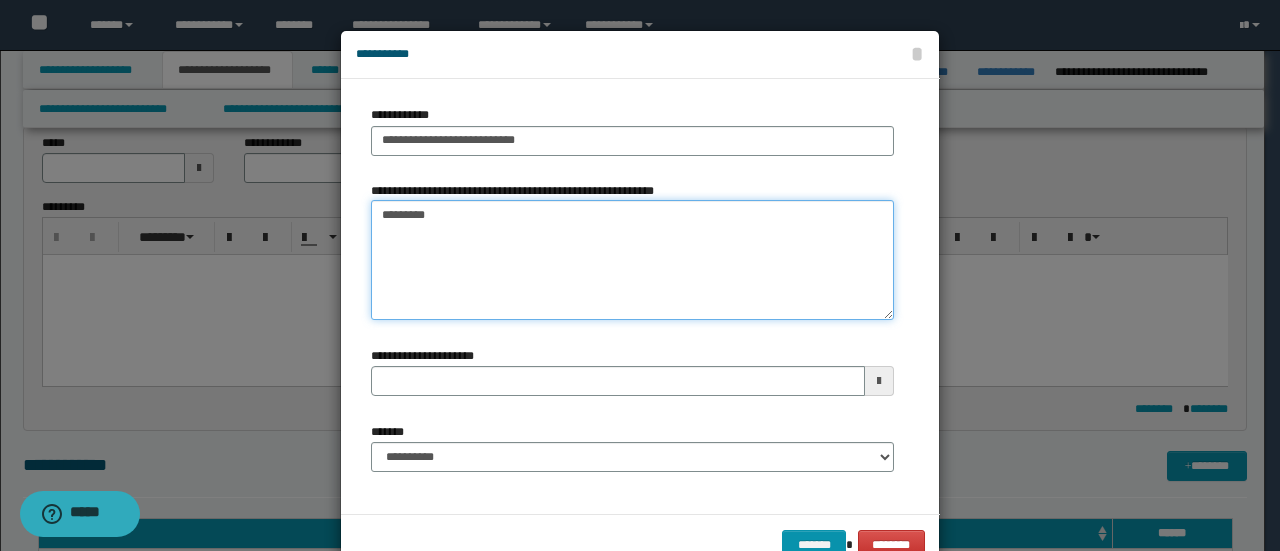 type 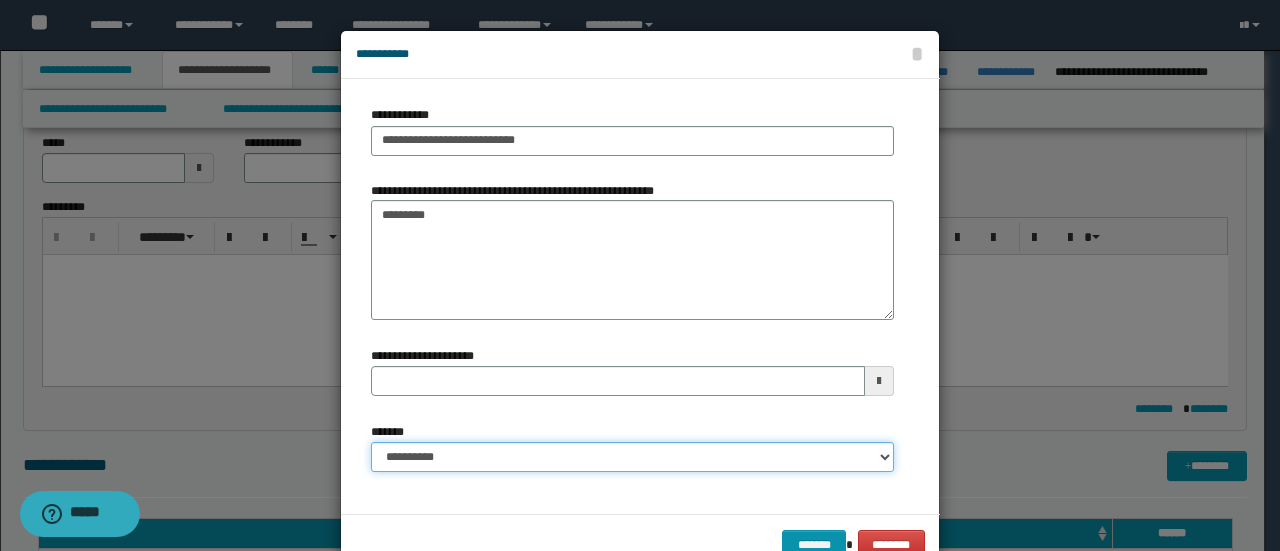 click on "**********" at bounding box center [632, 457] 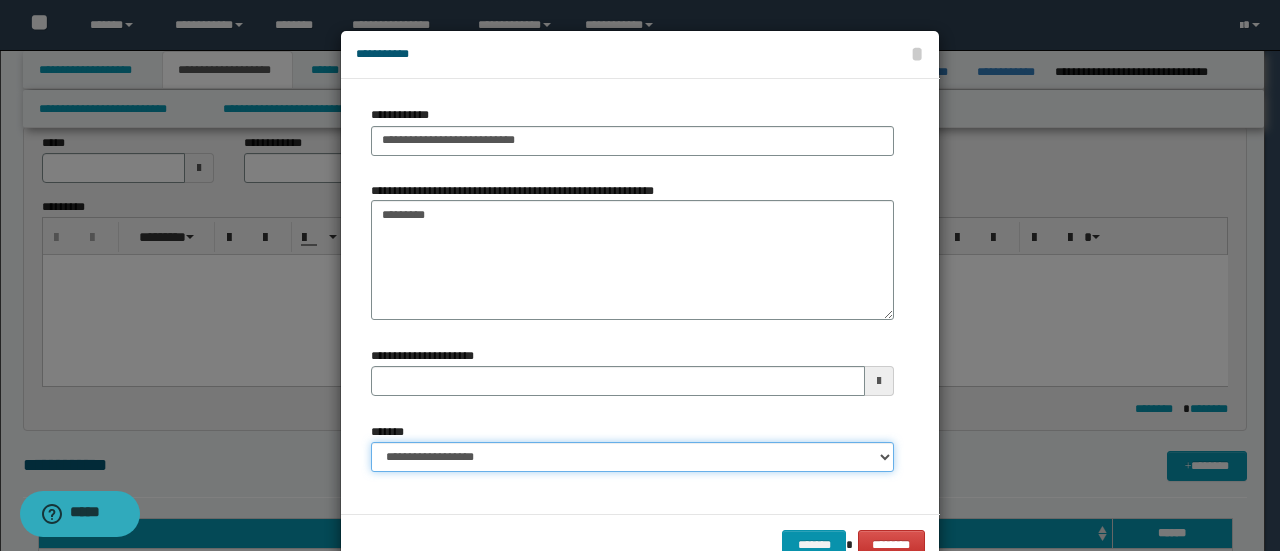click on "**********" at bounding box center (632, 457) 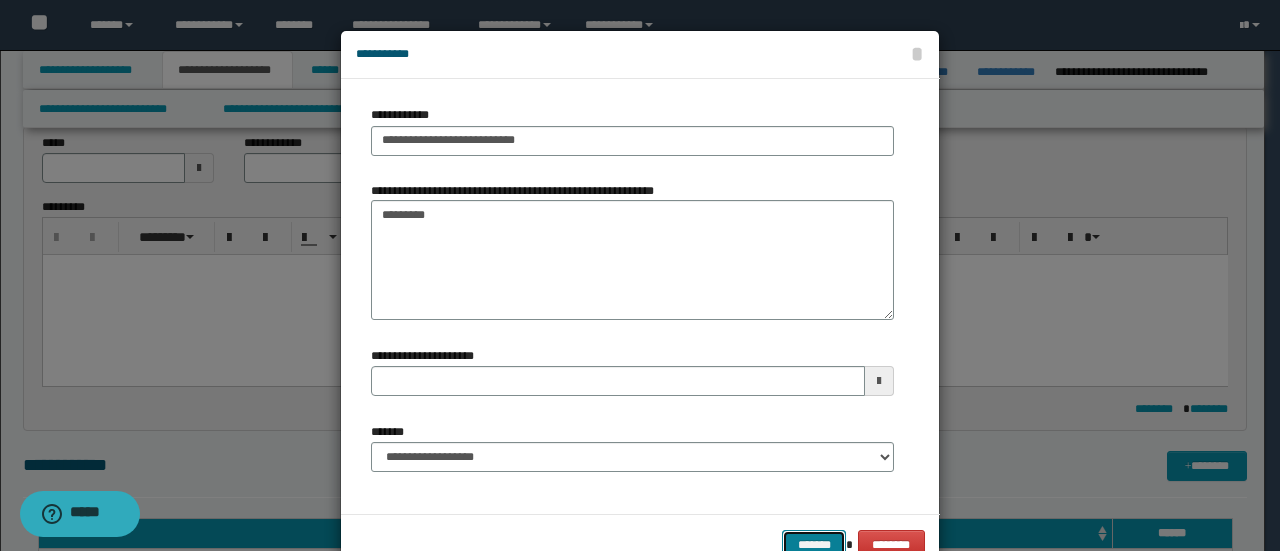 click on "*******" at bounding box center [814, 544] 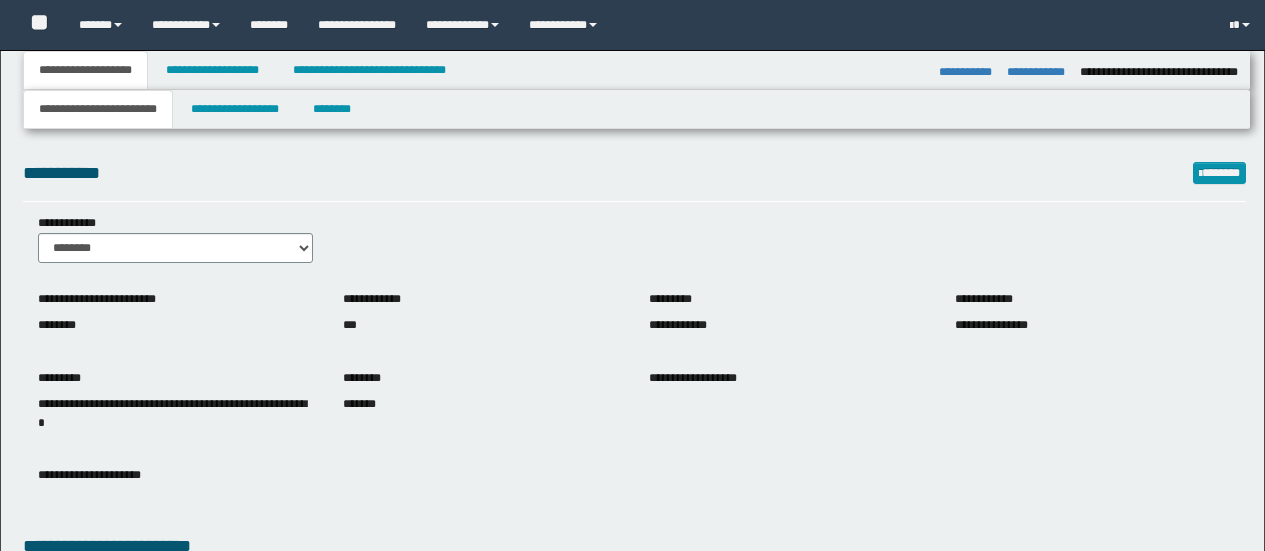 select on "*" 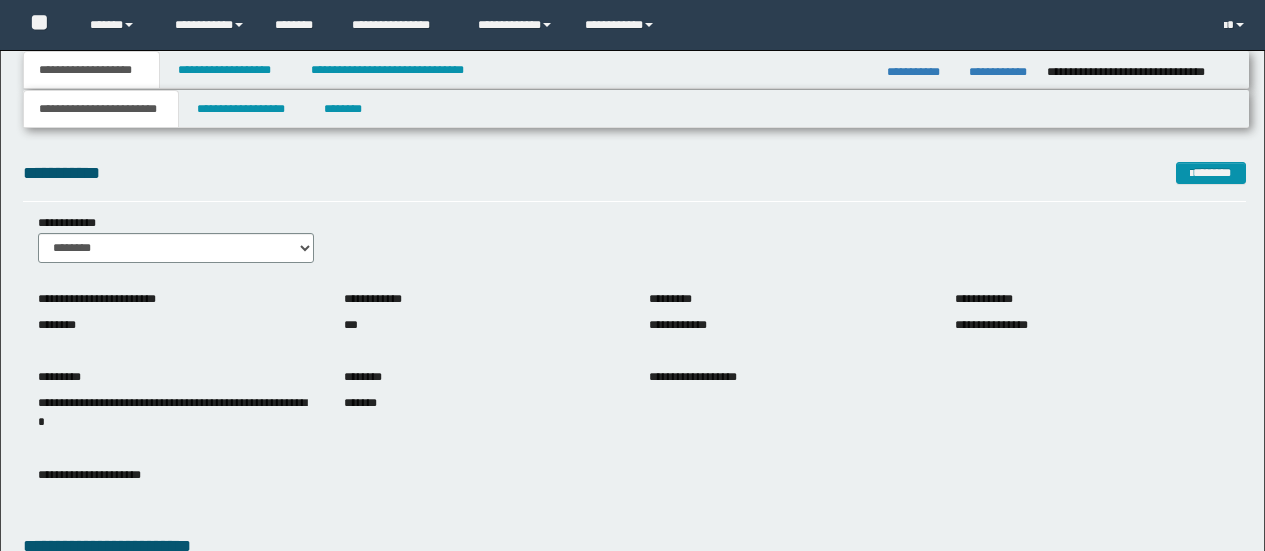 scroll, scrollTop: 0, scrollLeft: 0, axis: both 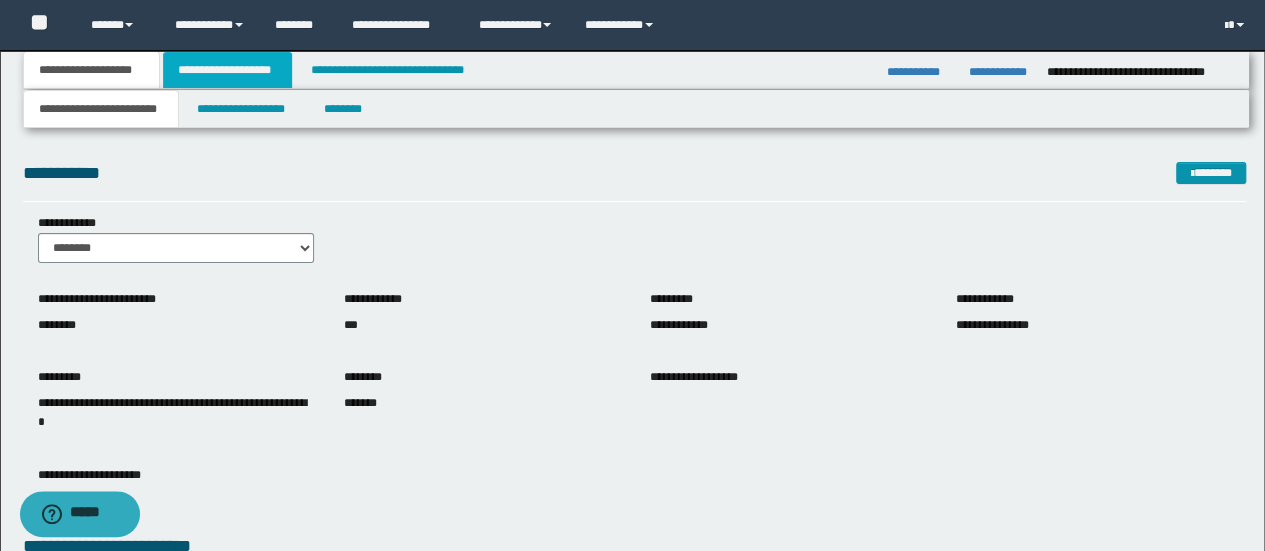 click on "**********" at bounding box center (227, 70) 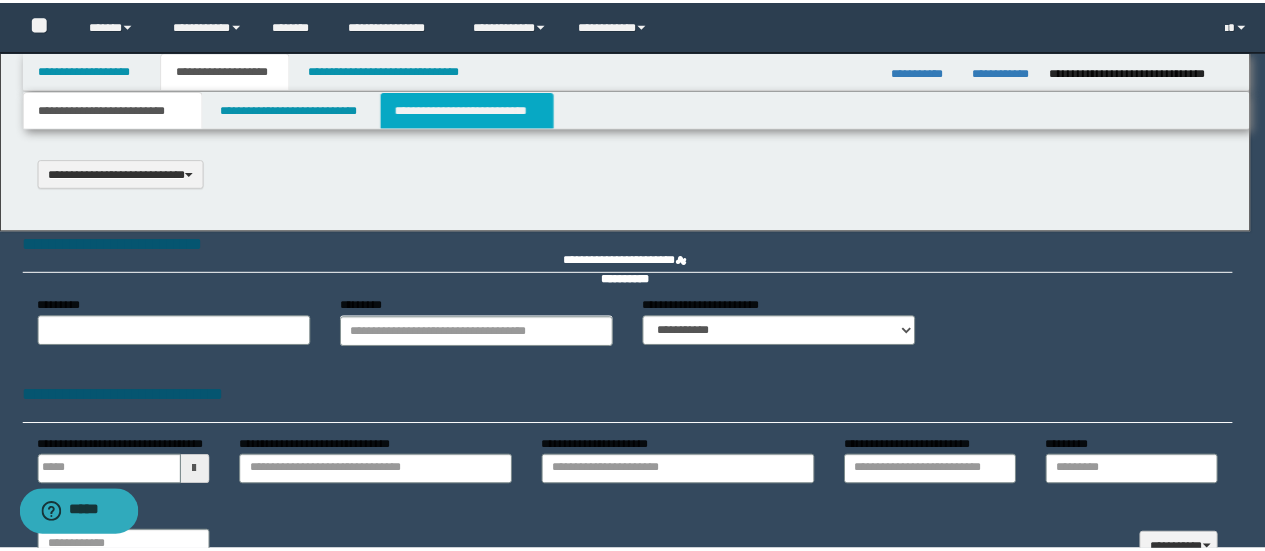 scroll, scrollTop: 0, scrollLeft: 0, axis: both 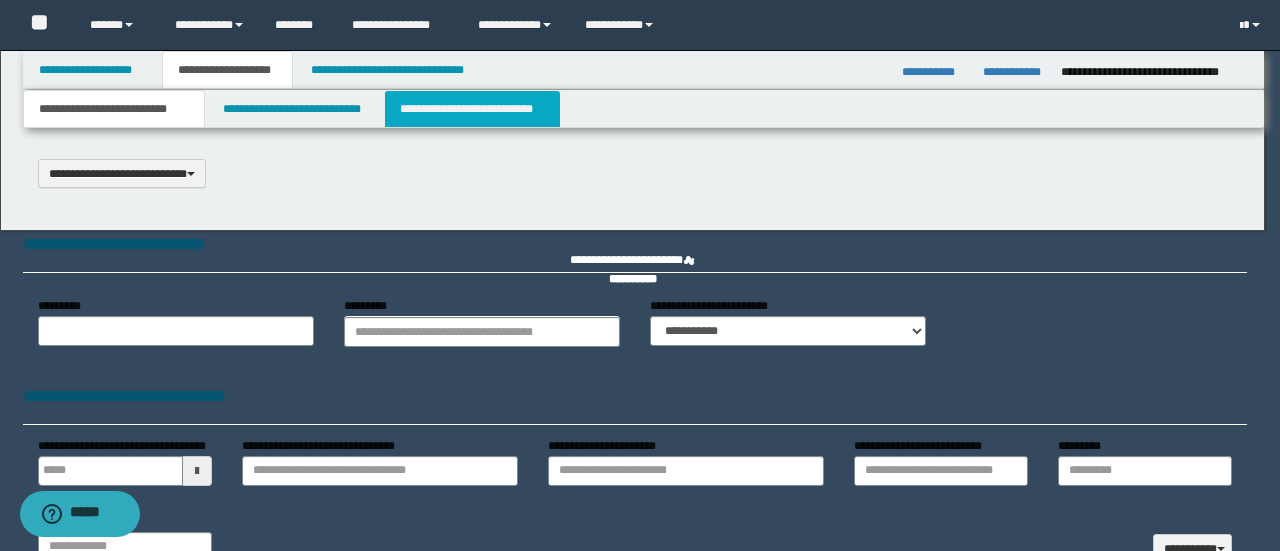 select on "*" 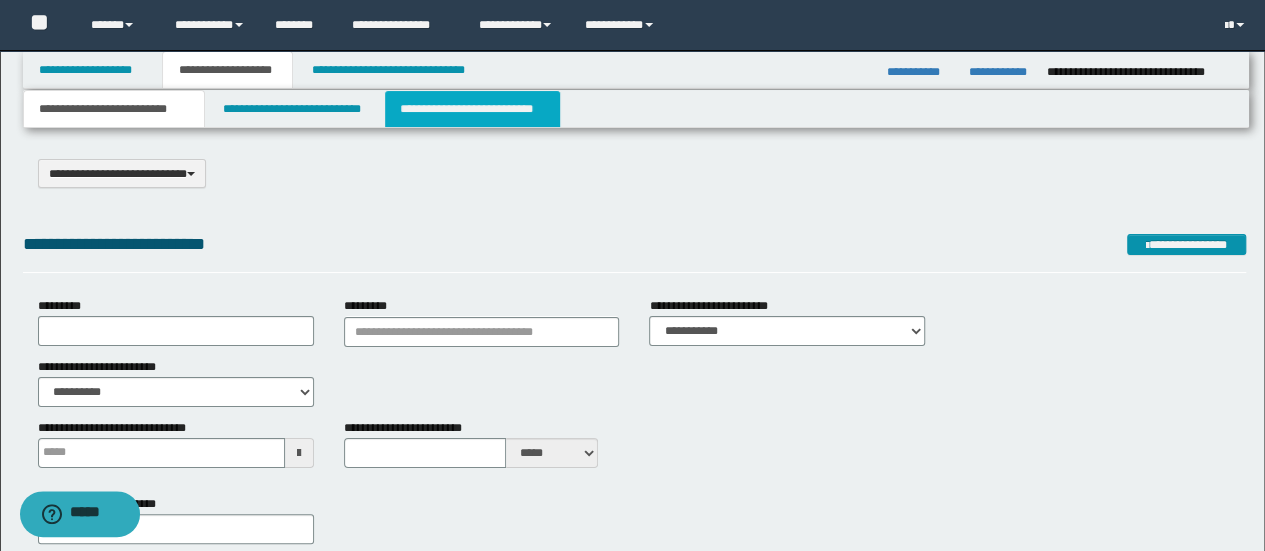 click on "**********" at bounding box center (472, 109) 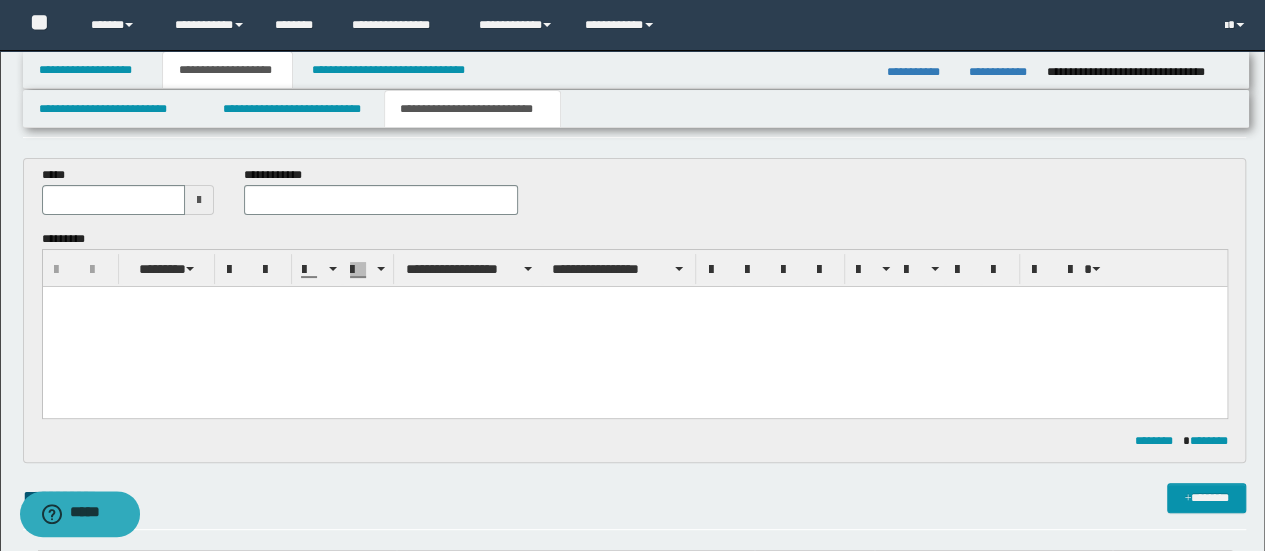 scroll, scrollTop: 100, scrollLeft: 0, axis: vertical 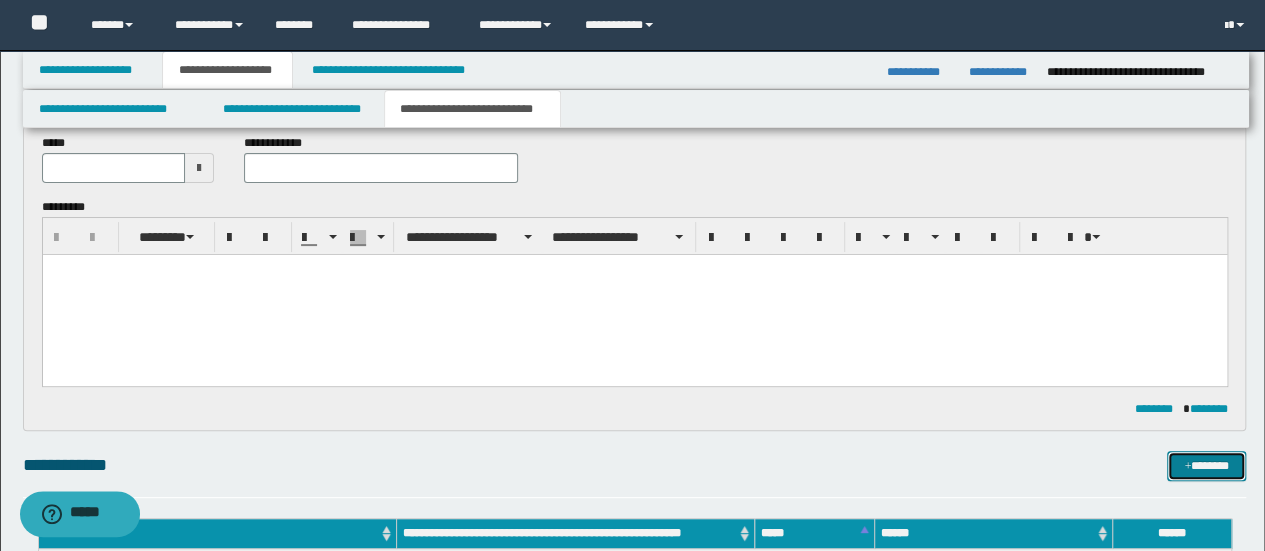 click on "*******" at bounding box center (1206, 465) 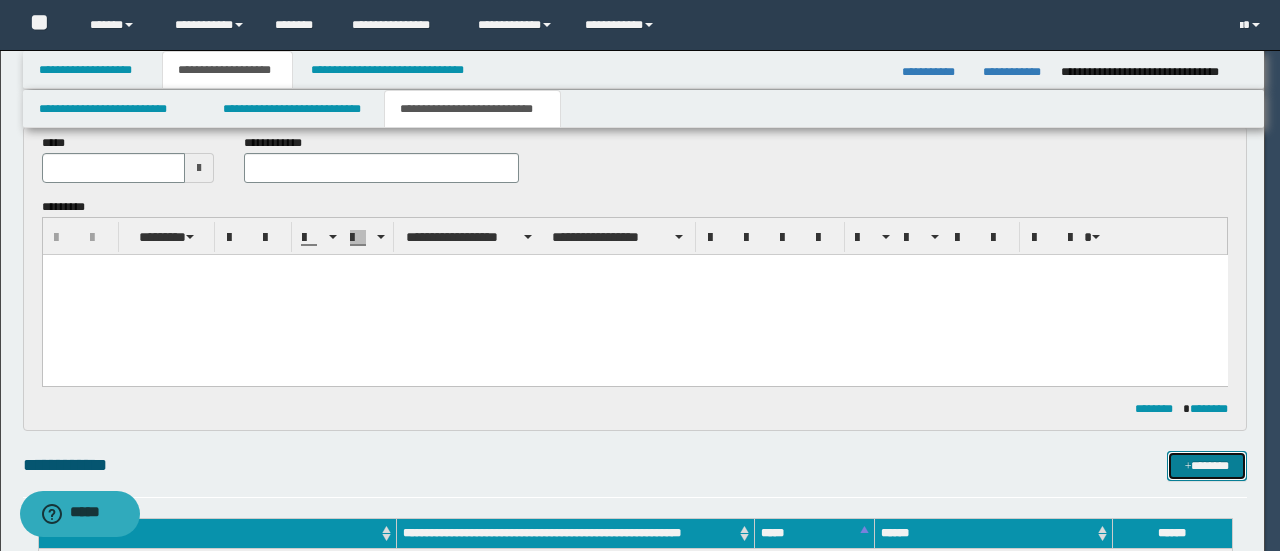 type 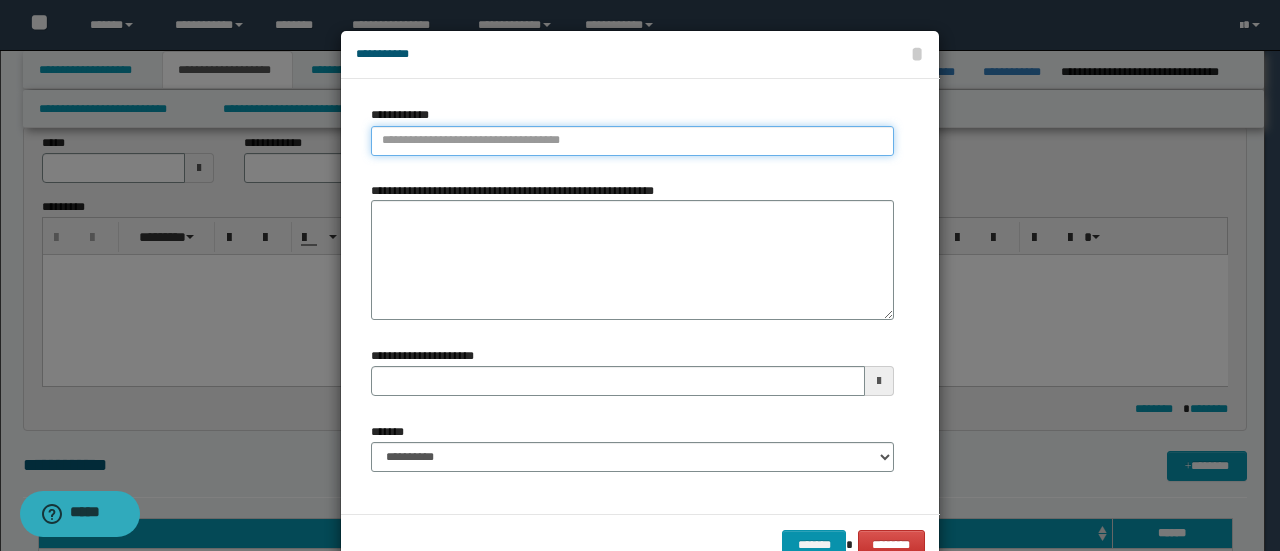 click on "**********" at bounding box center [632, 141] 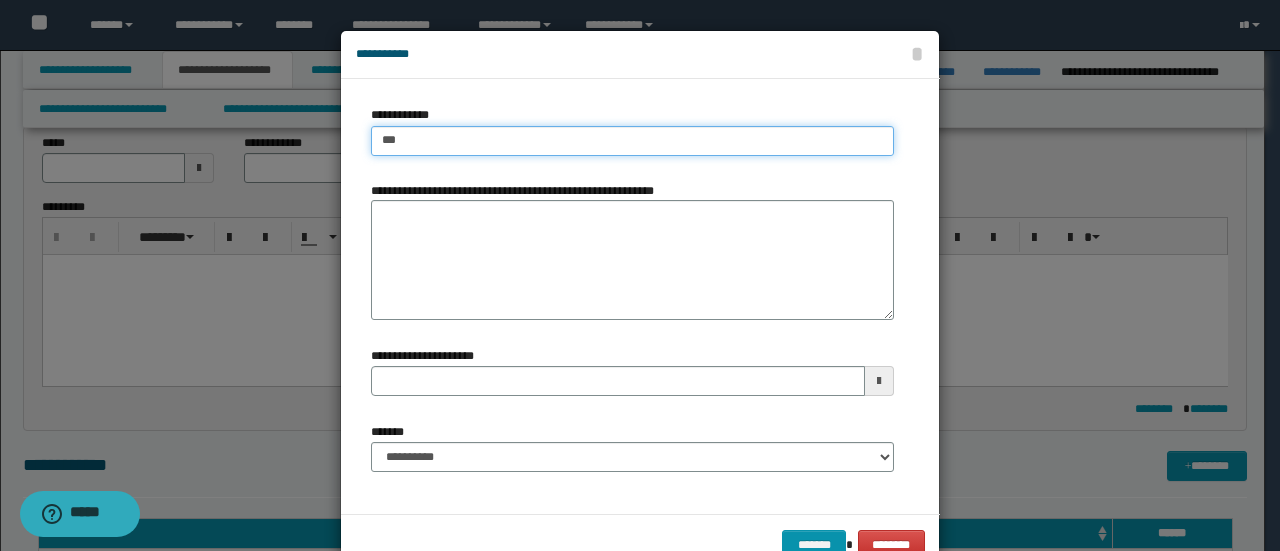 type on "****" 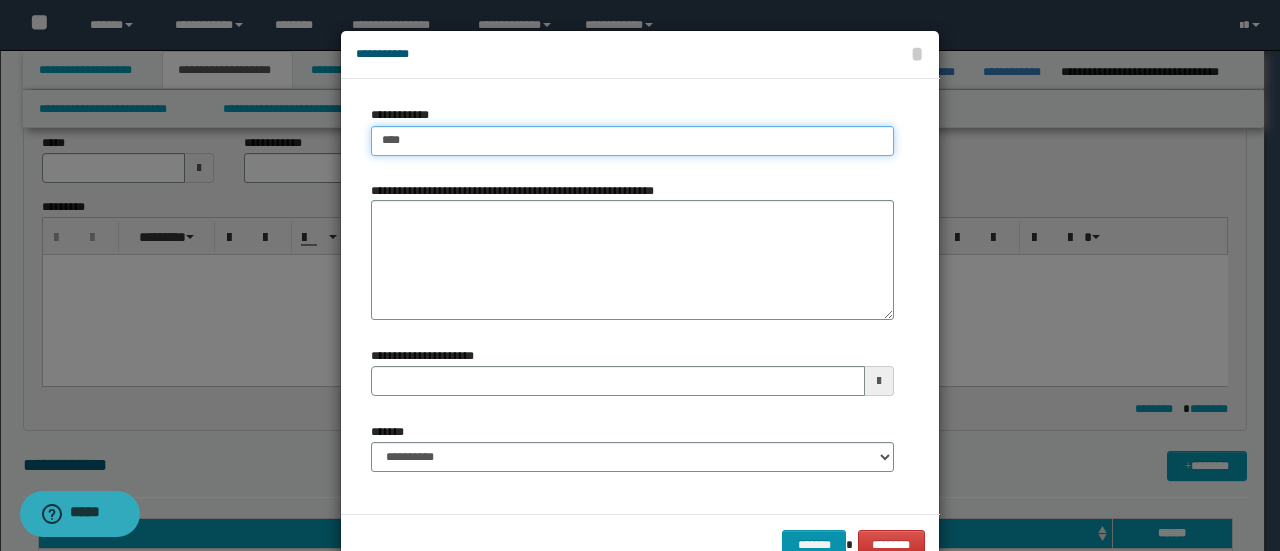 type on "****" 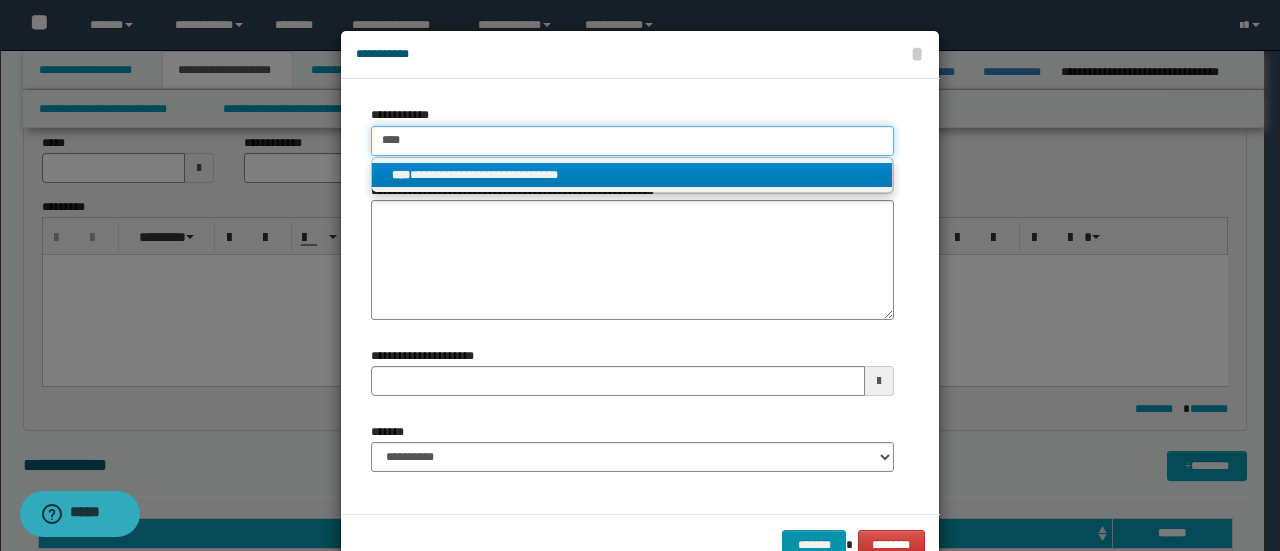 type on "****" 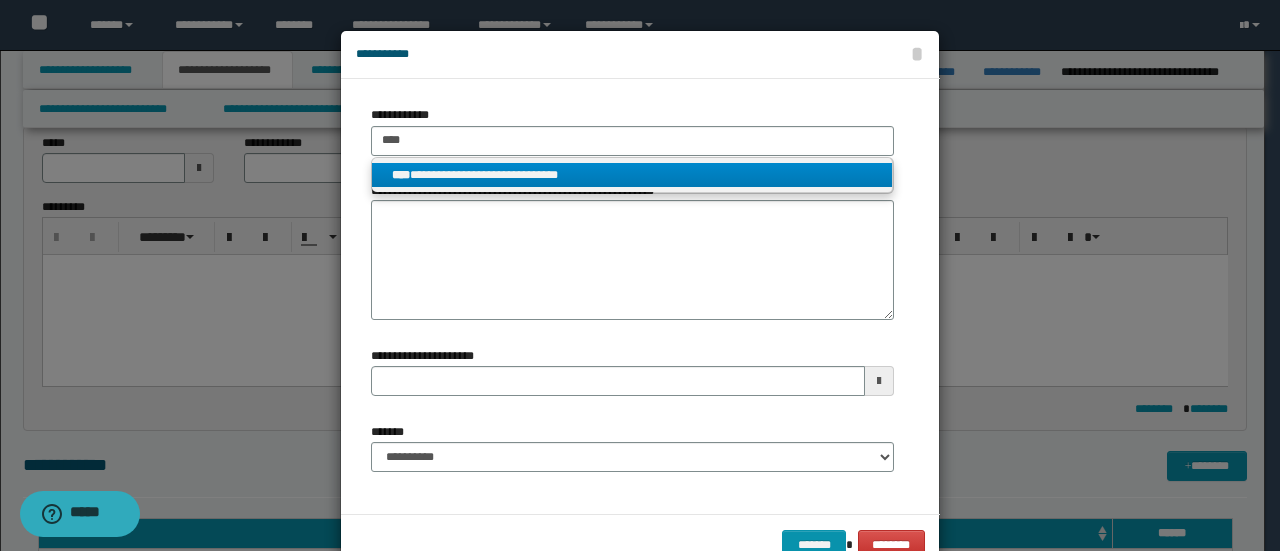 click on "**********" at bounding box center [632, 175] 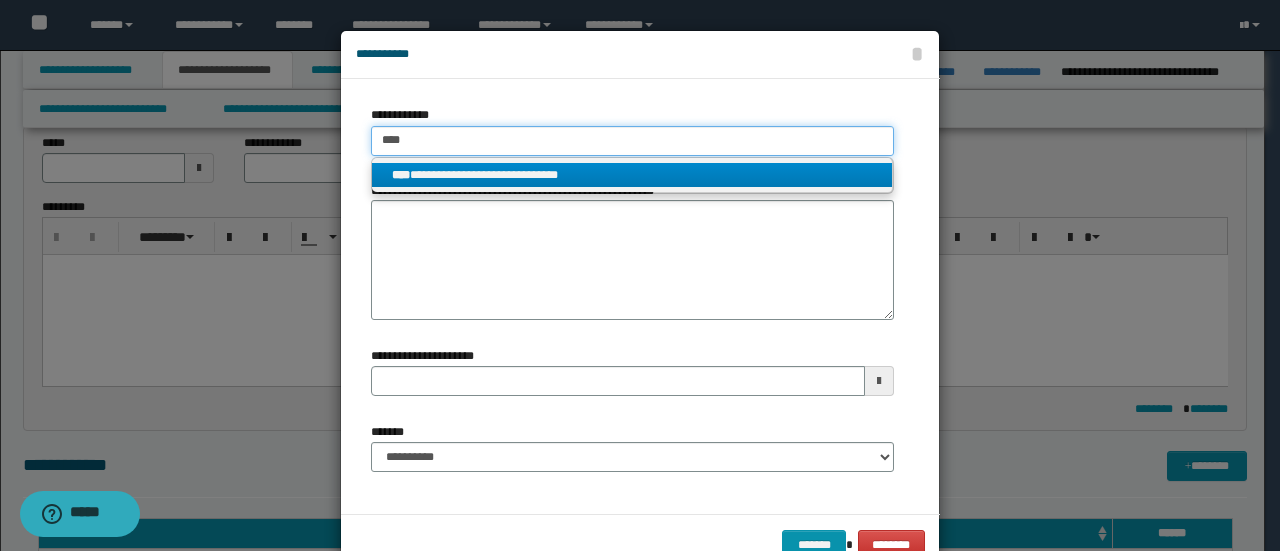 type 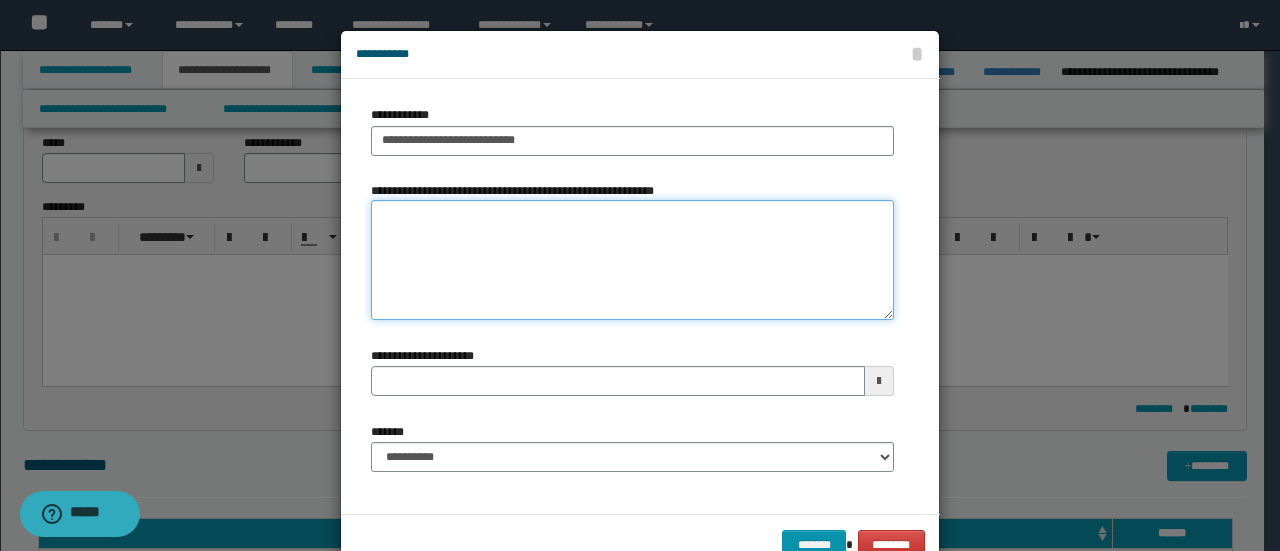 drag, startPoint x: 524, startPoint y: 218, endPoint x: 516, endPoint y: 239, distance: 22.472204 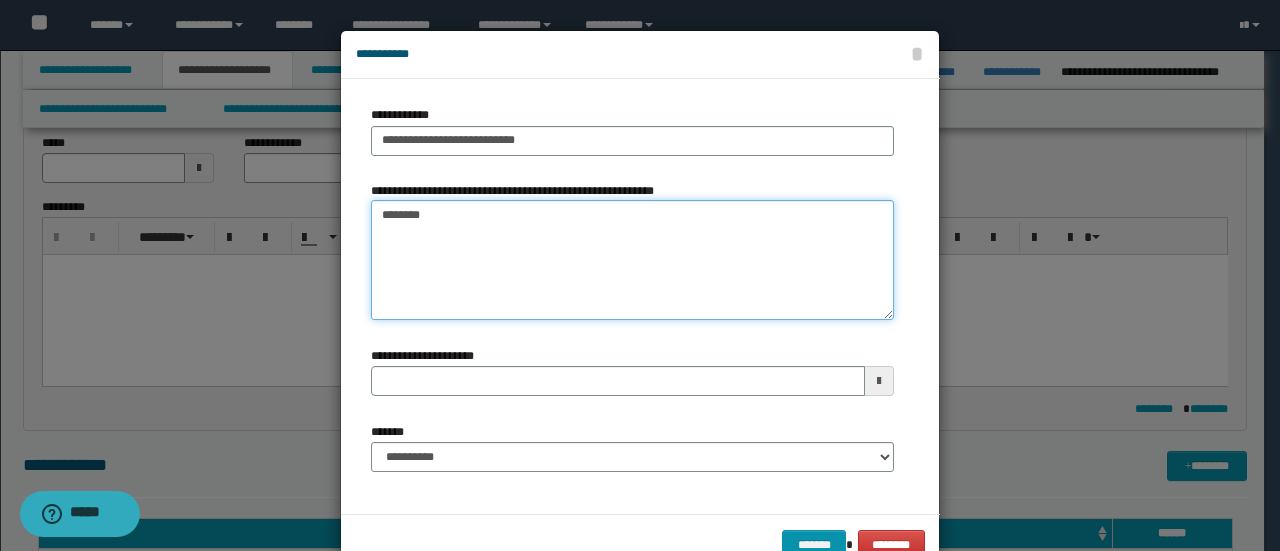 type on "*********" 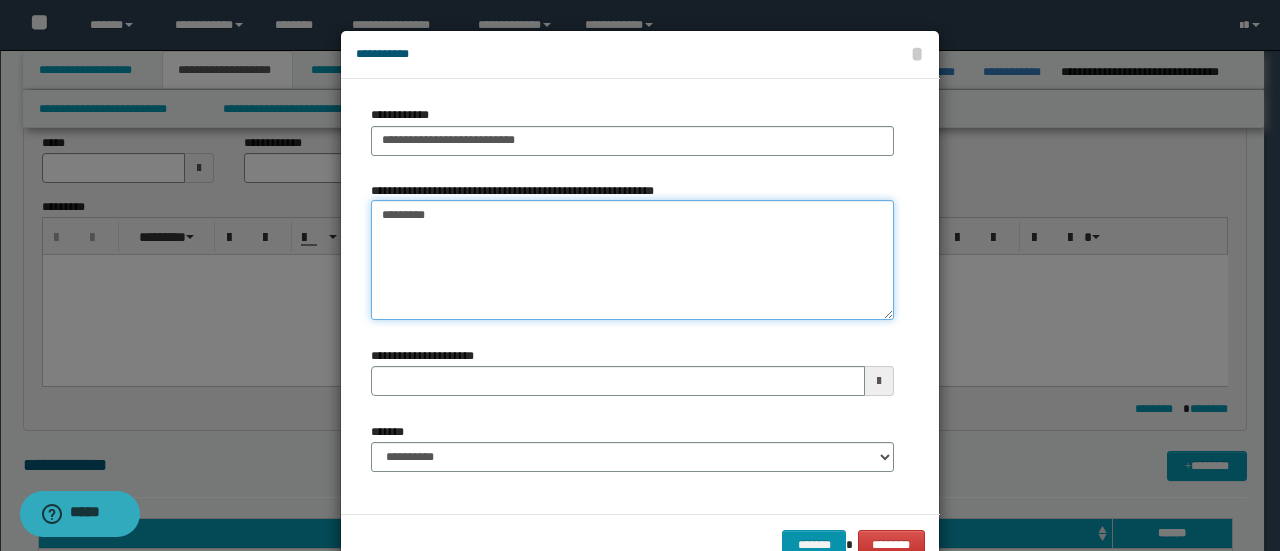 type 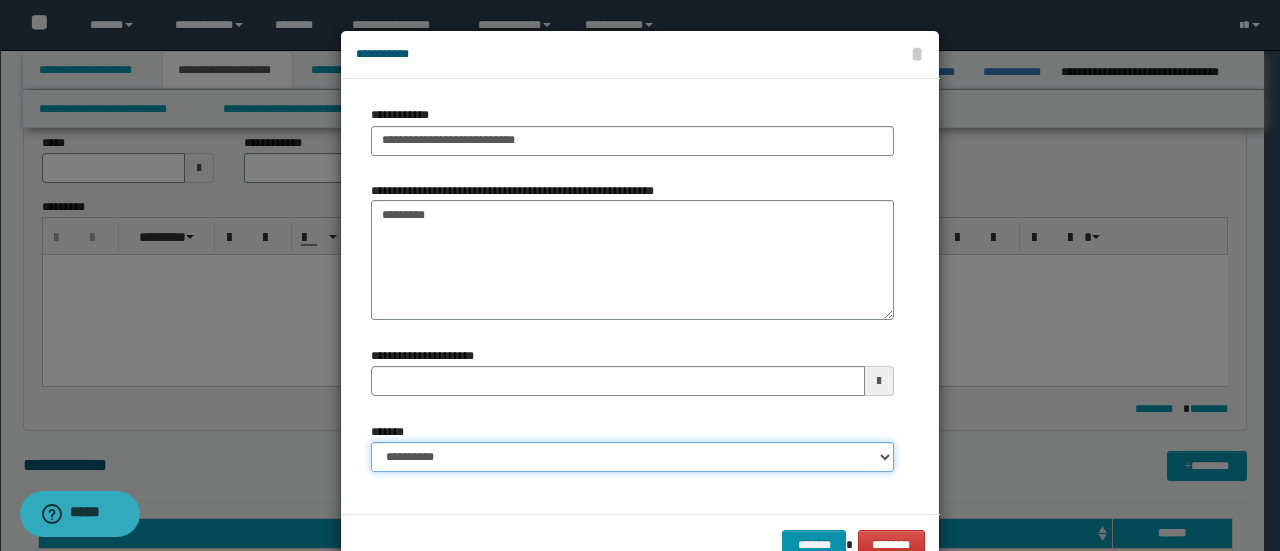 click on "**********" at bounding box center (632, 457) 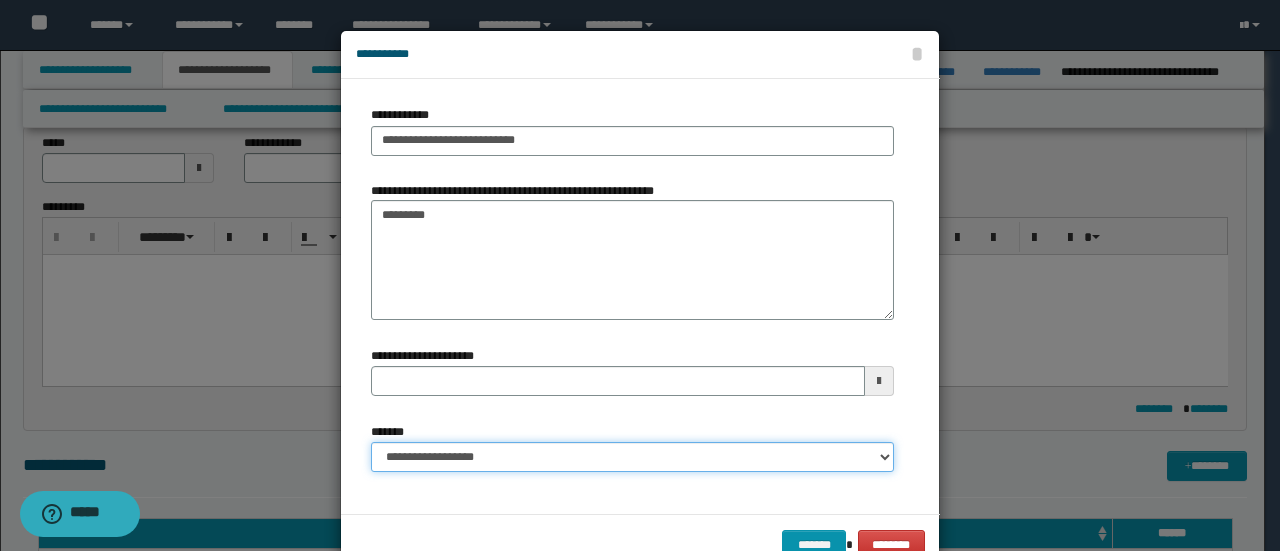 click on "**********" at bounding box center [632, 457] 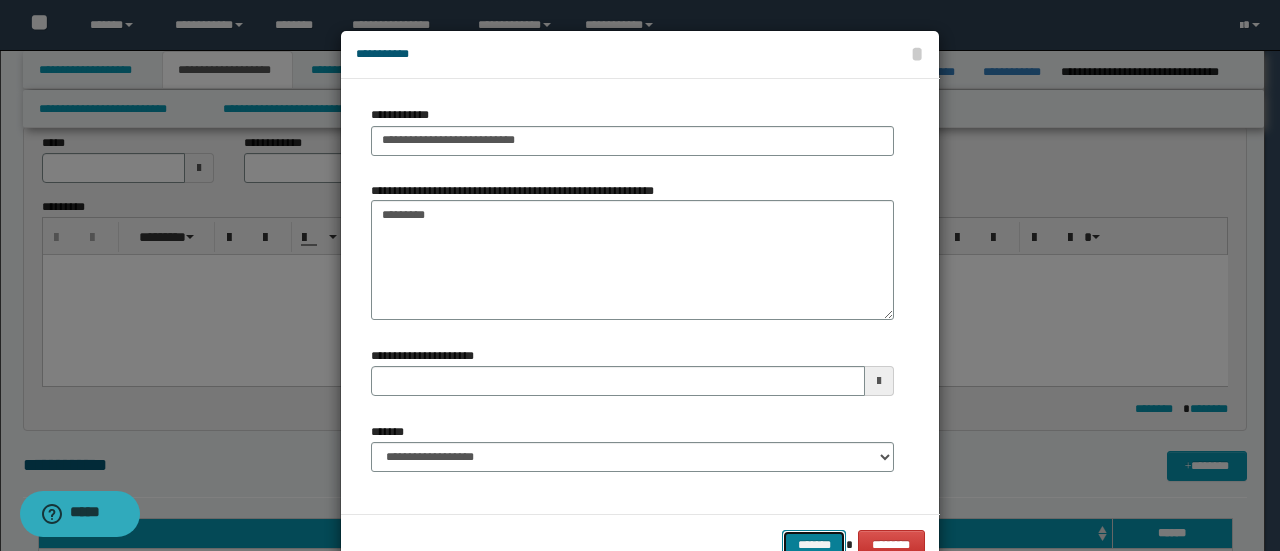click on "*******" at bounding box center (814, 544) 